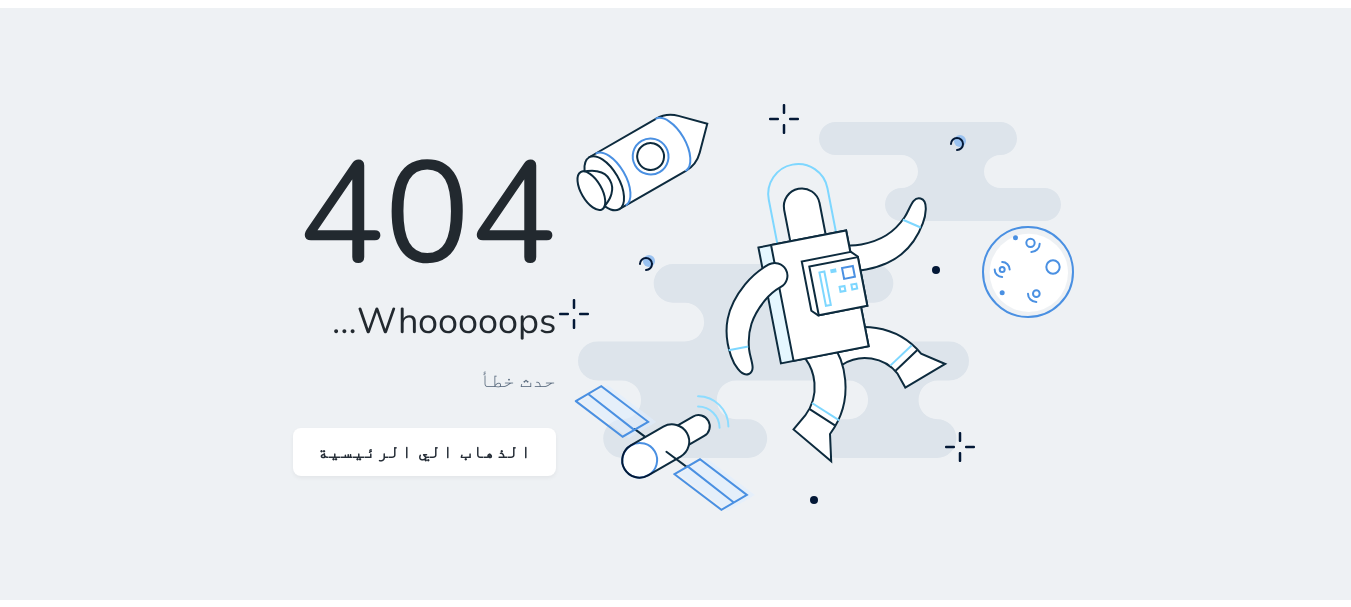 scroll, scrollTop: 0, scrollLeft: 0, axis: both 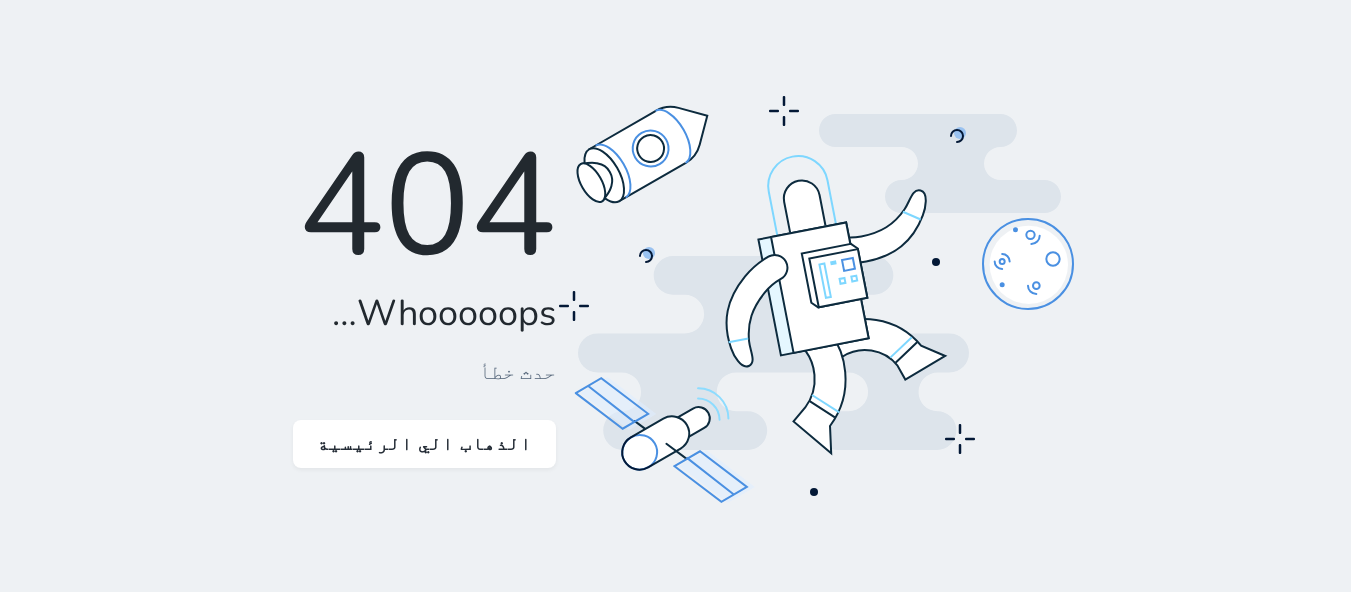 click 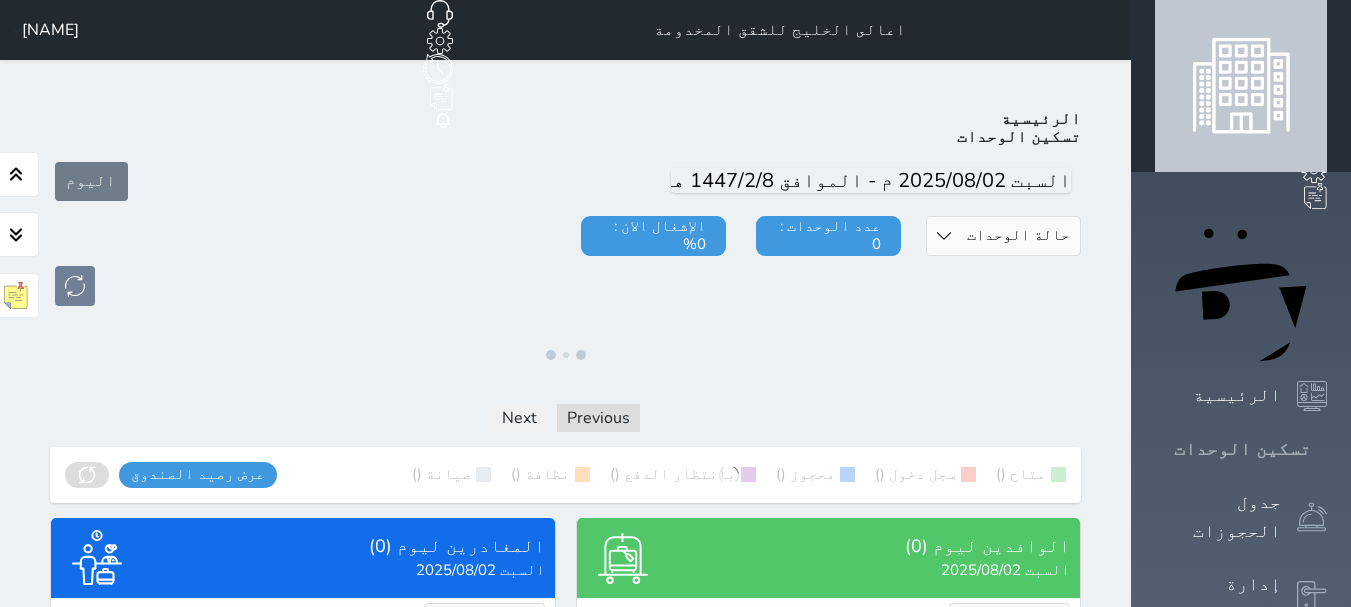 click 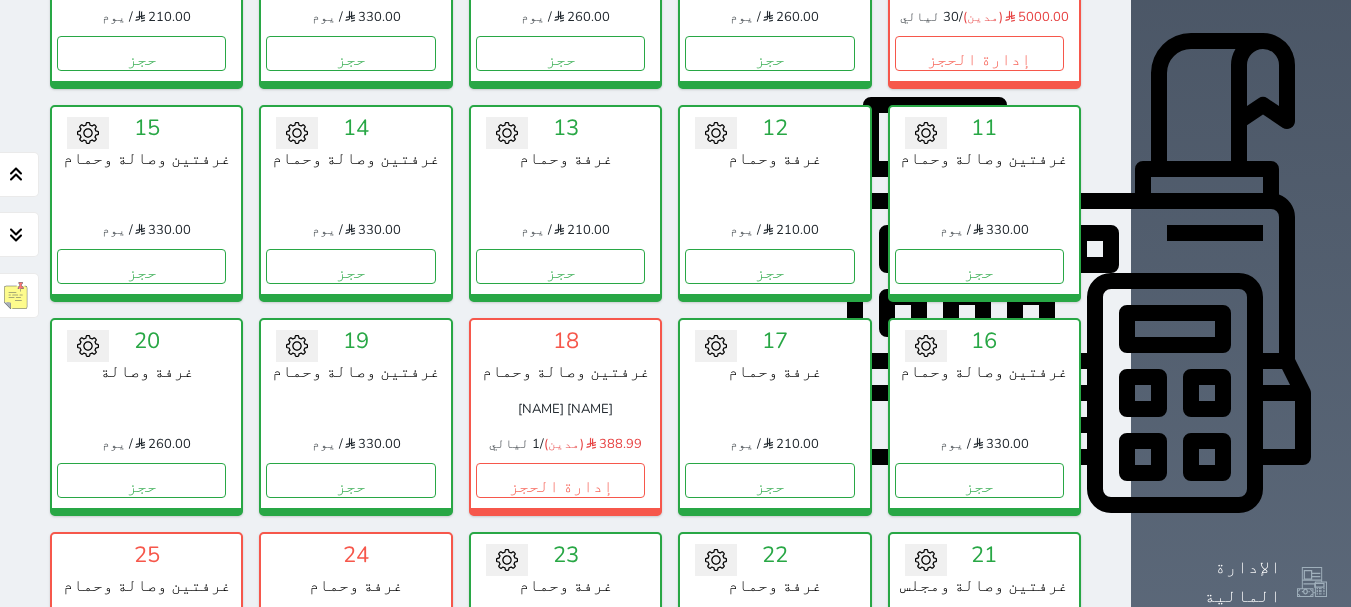 scroll, scrollTop: 700, scrollLeft: 0, axis: vertical 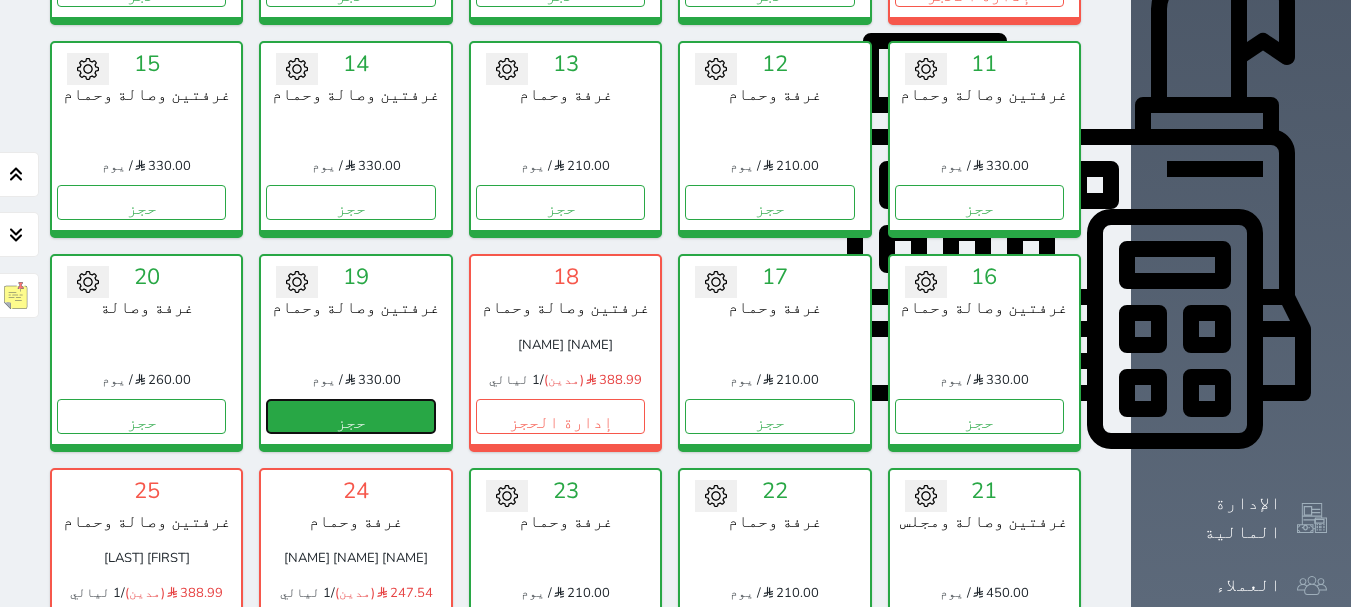 click on "حجز" at bounding box center (350, 416) 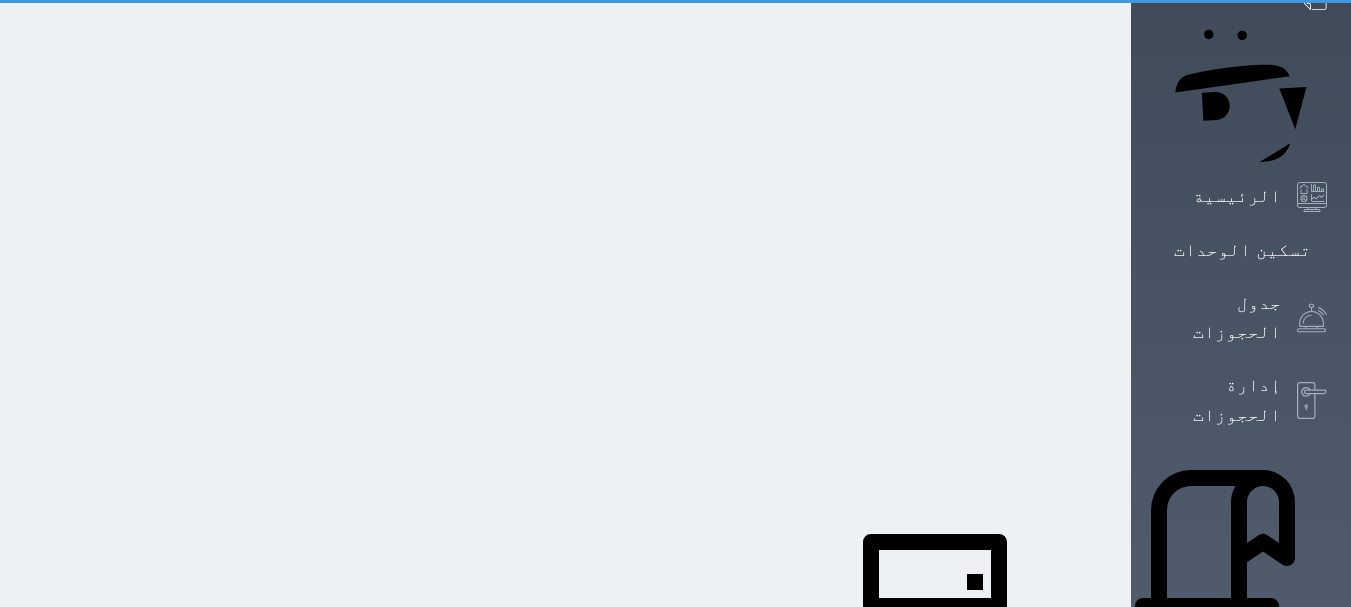 scroll, scrollTop: 0, scrollLeft: 0, axis: both 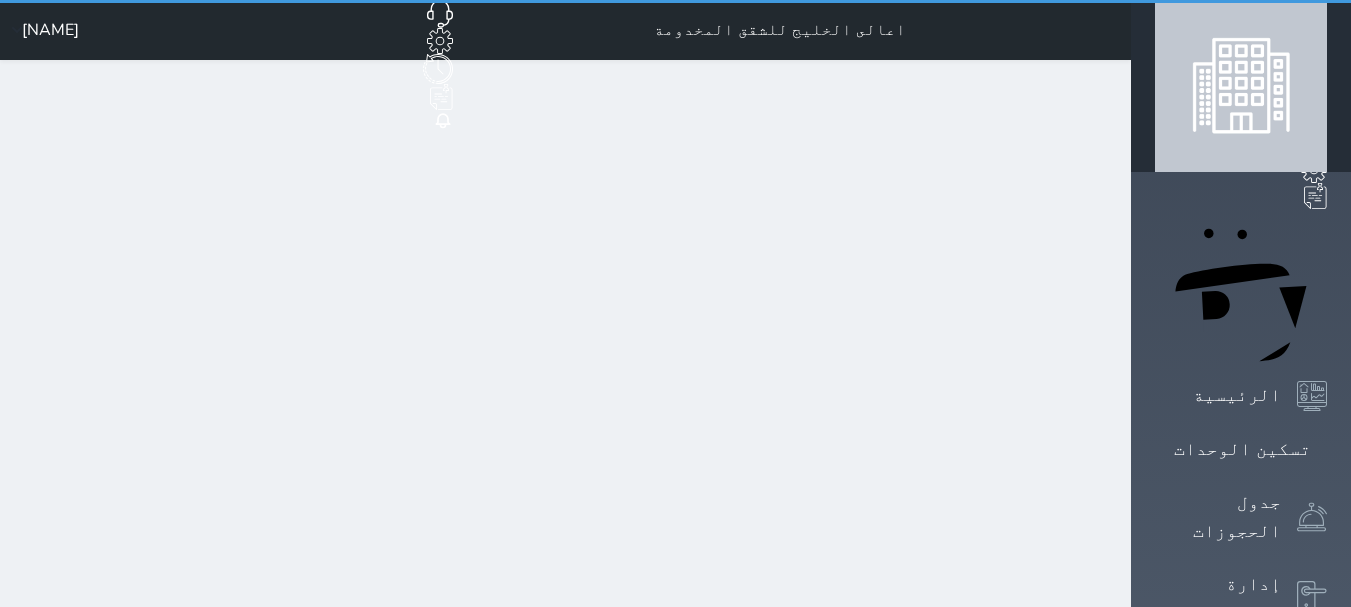 select on "1" 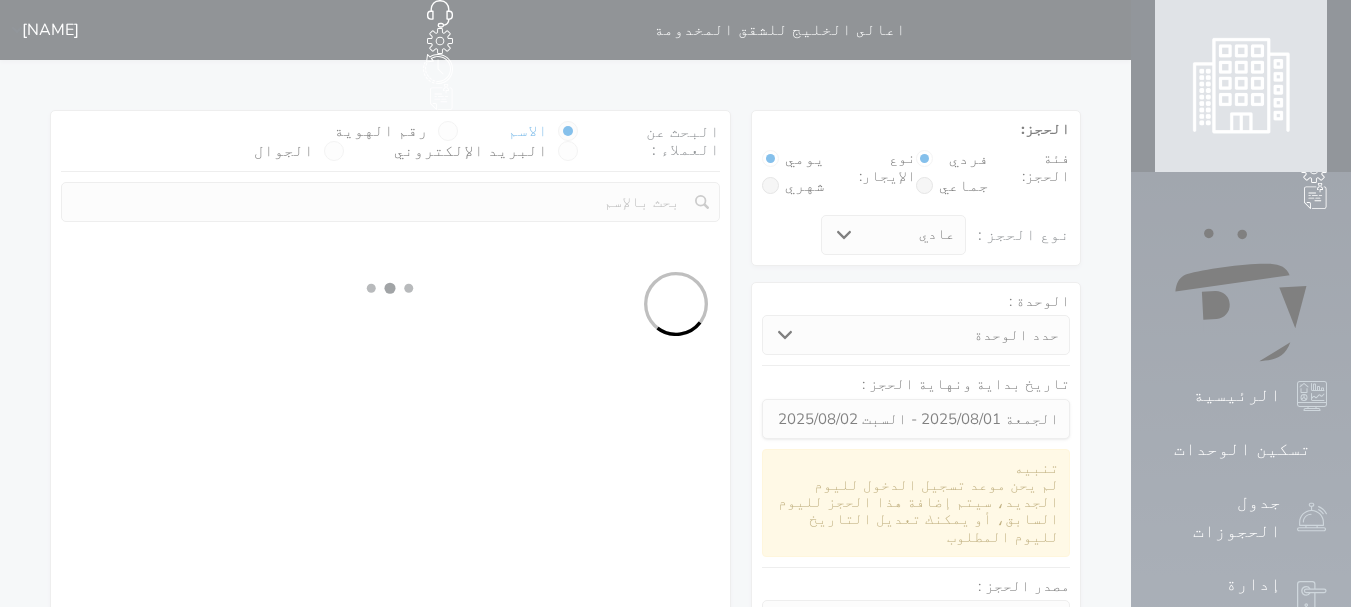 select 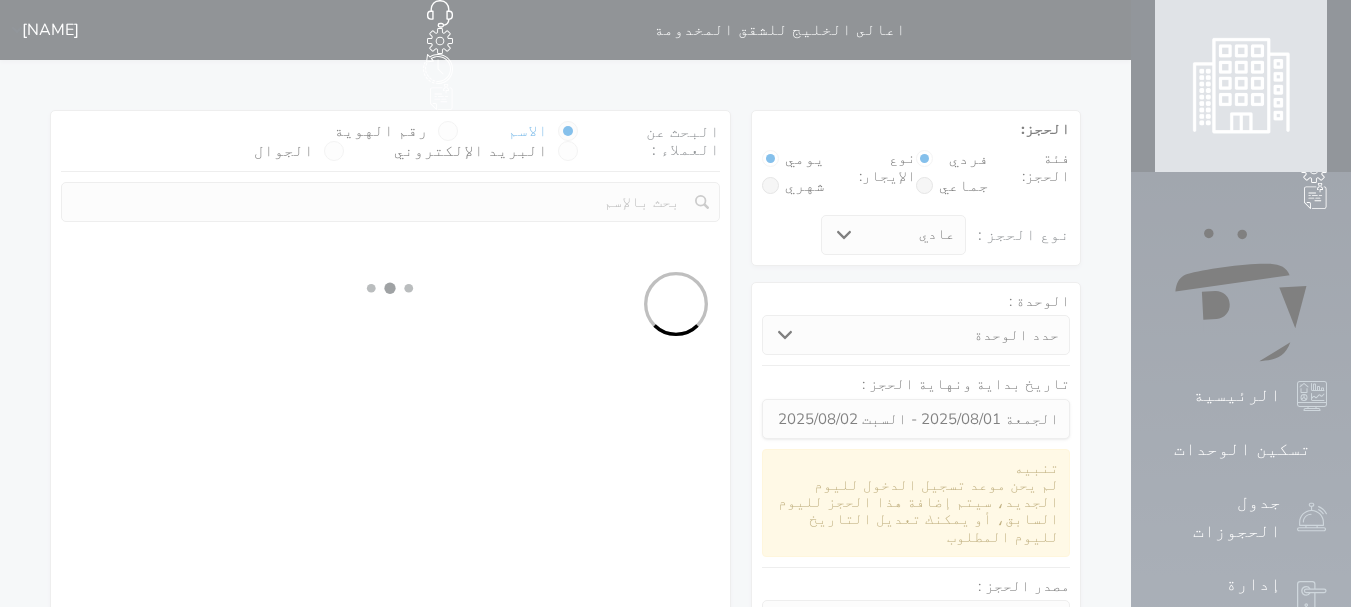 select on "113" 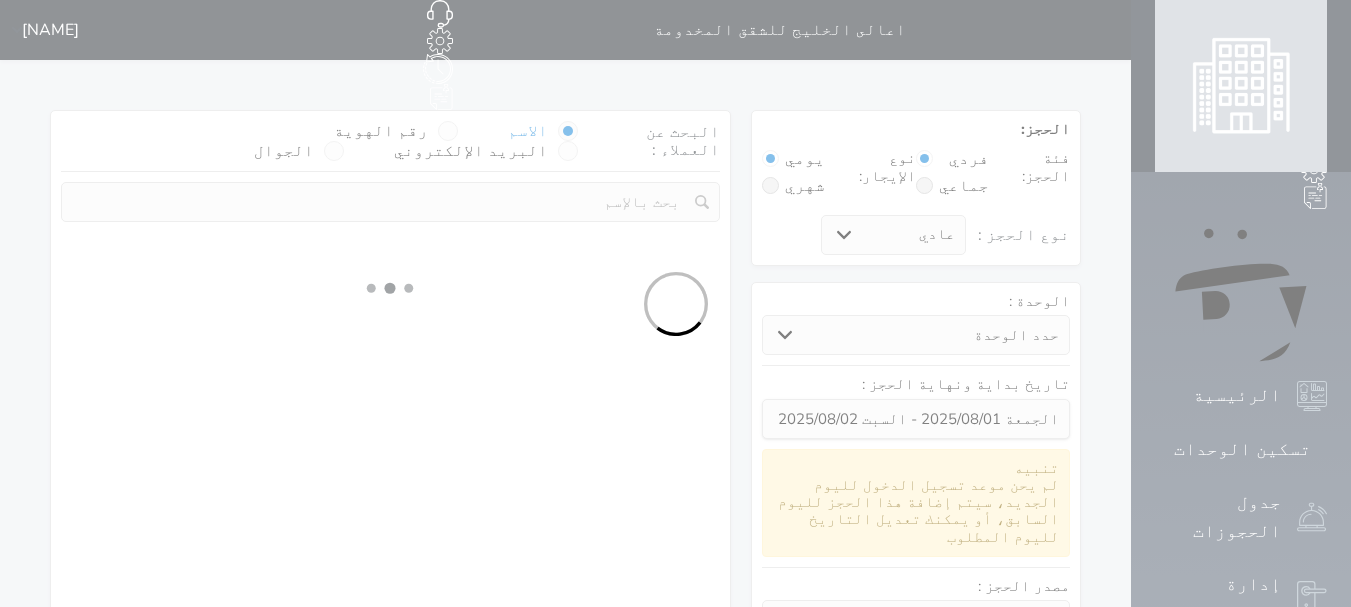 select on "1" 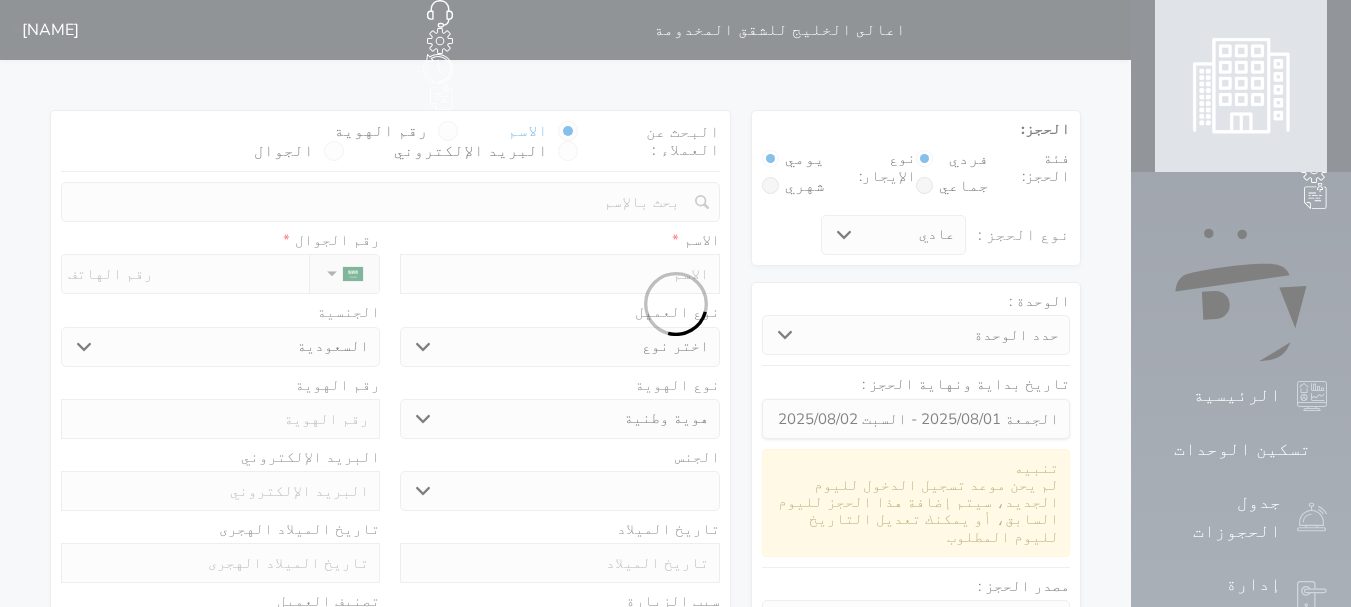 select 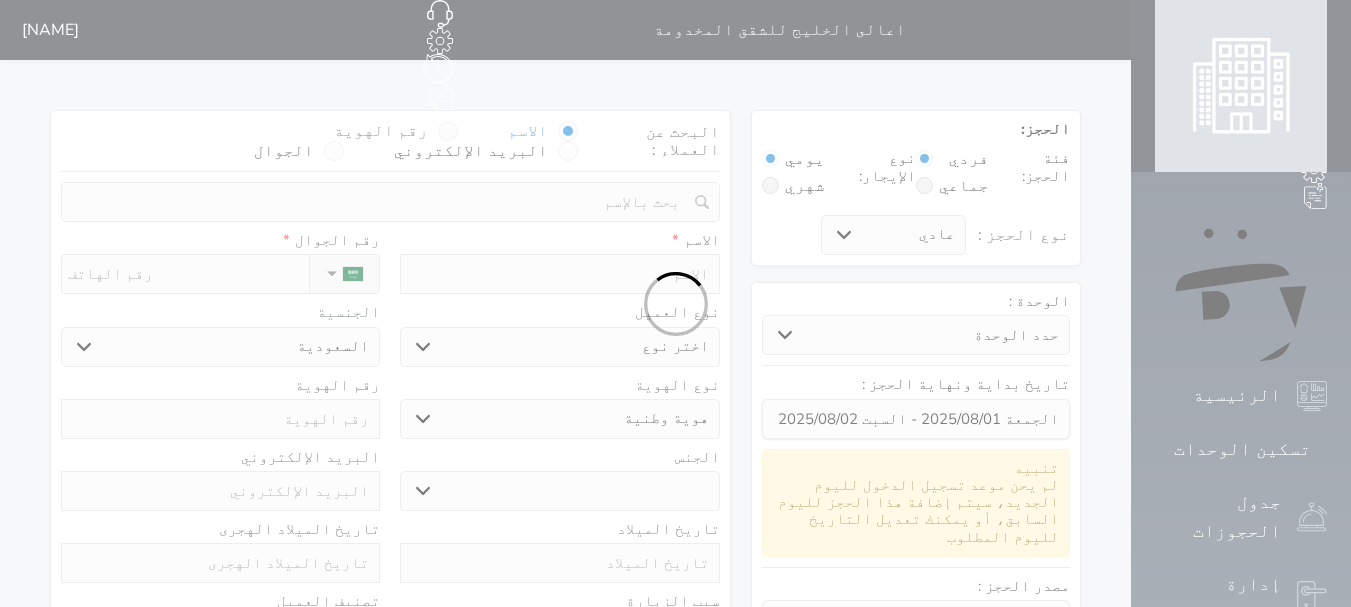 select on "1" 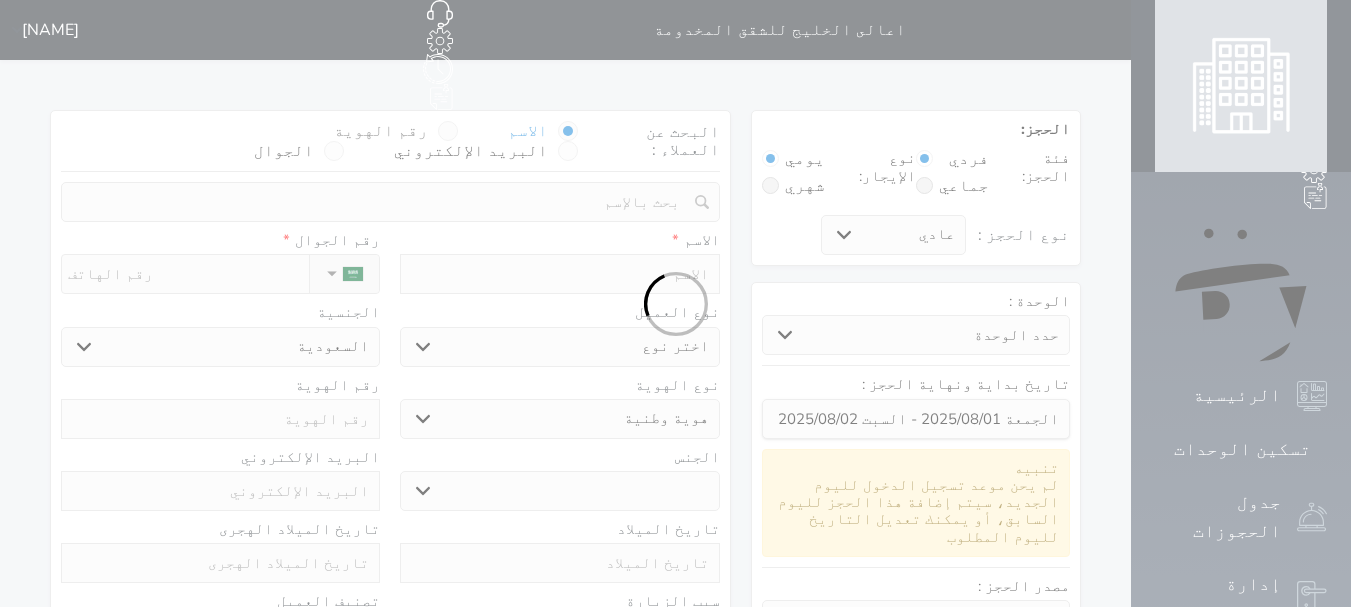 select on "7" 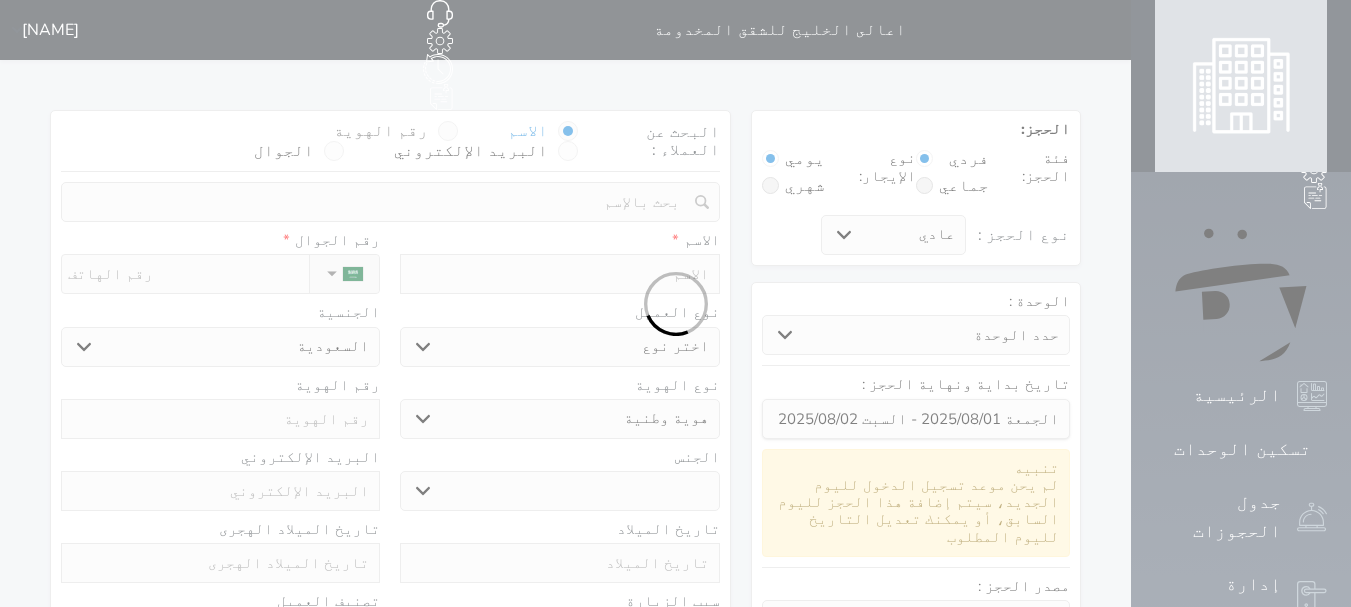 select 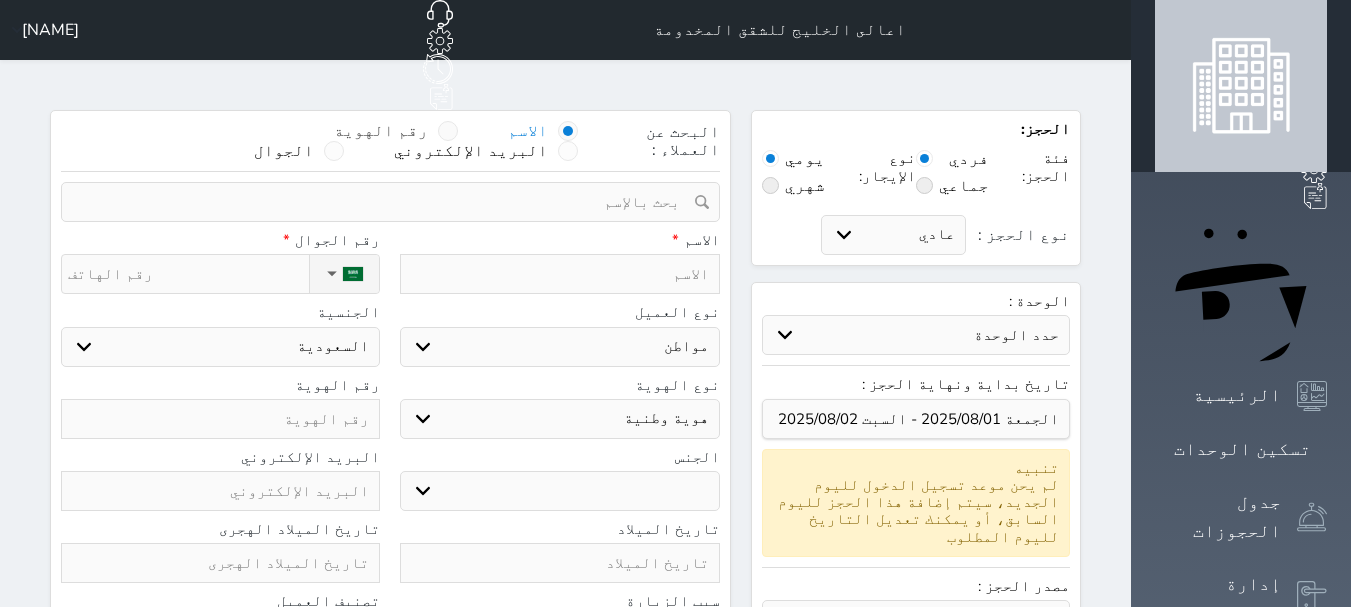 click at bounding box center [448, 131] 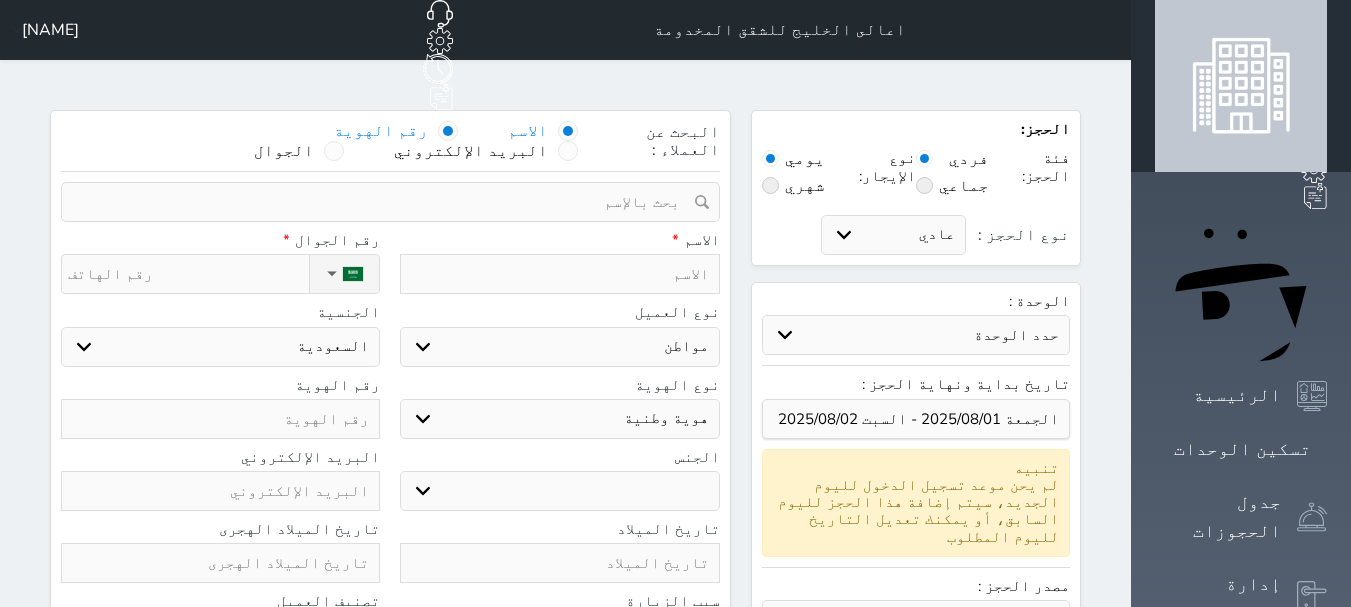 select 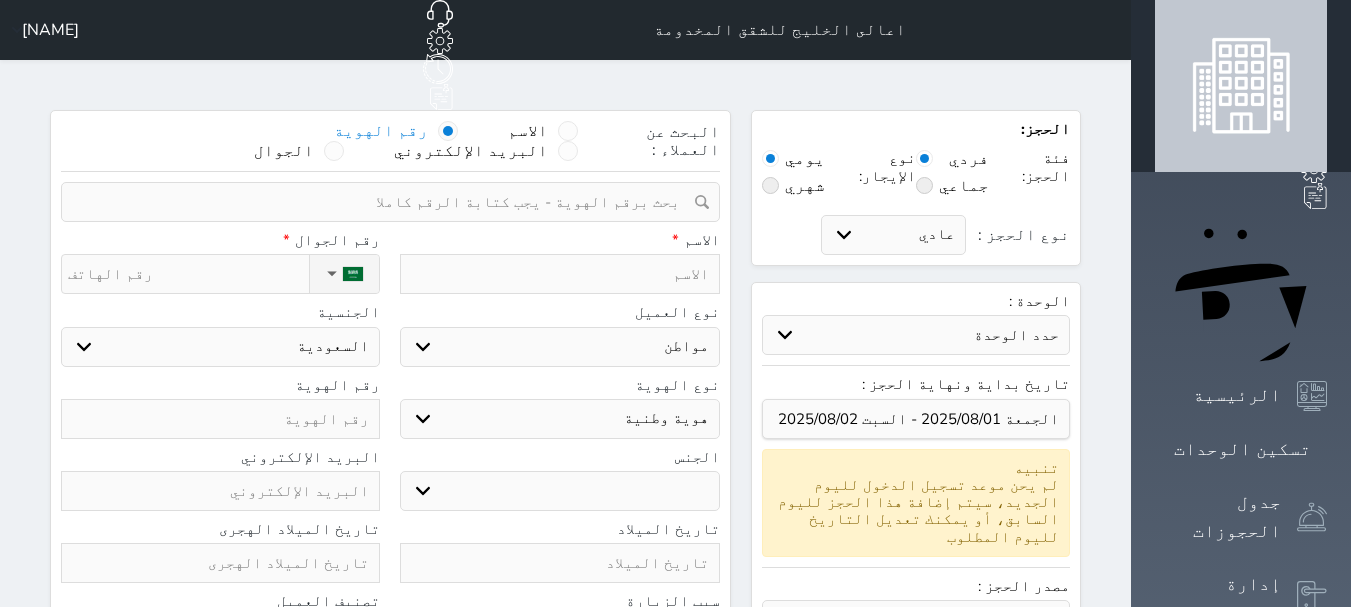 click at bounding box center [448, 131] 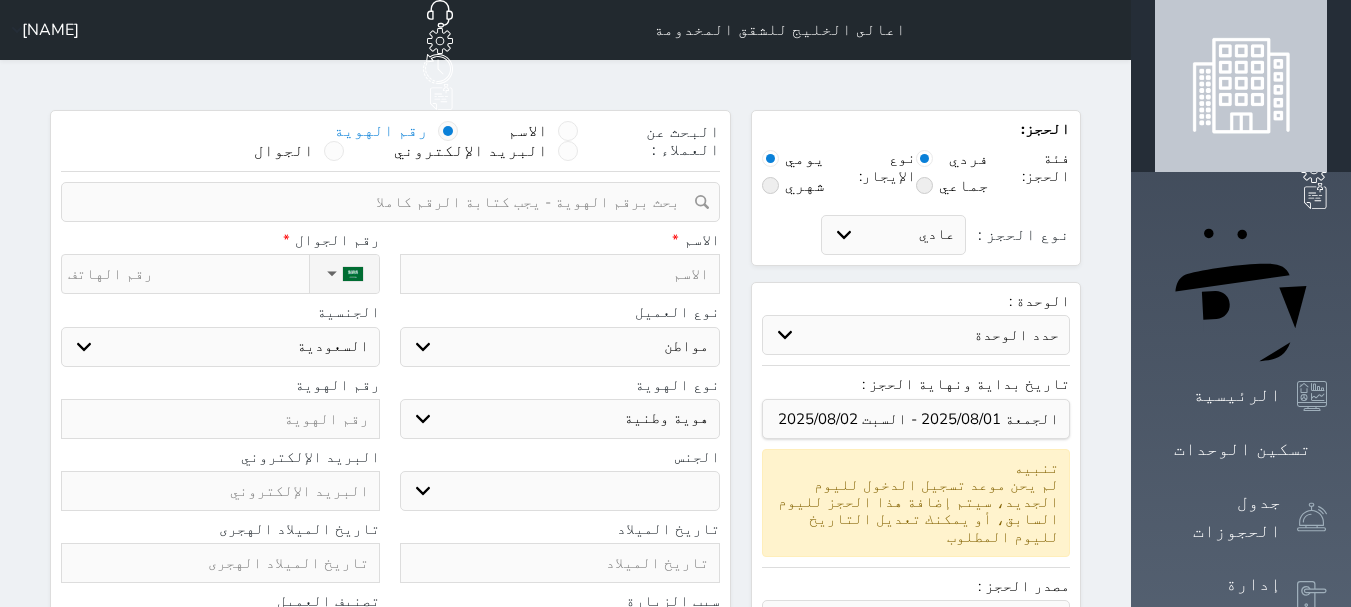 click at bounding box center [383, 202] 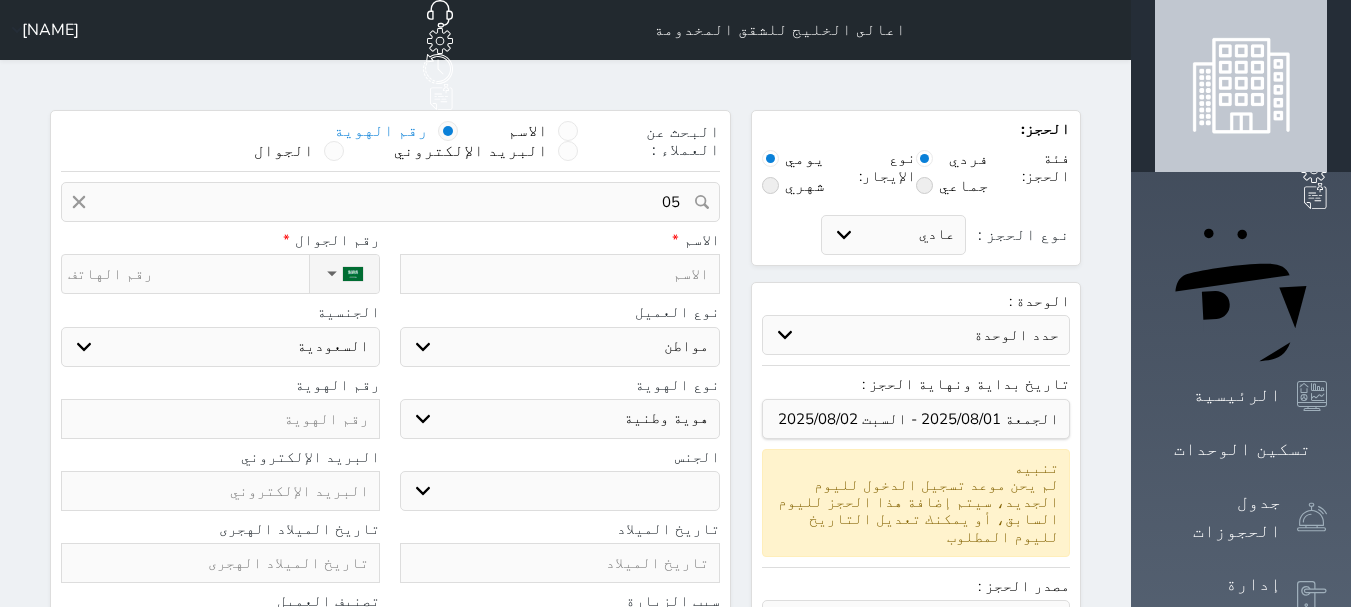 type on "056" 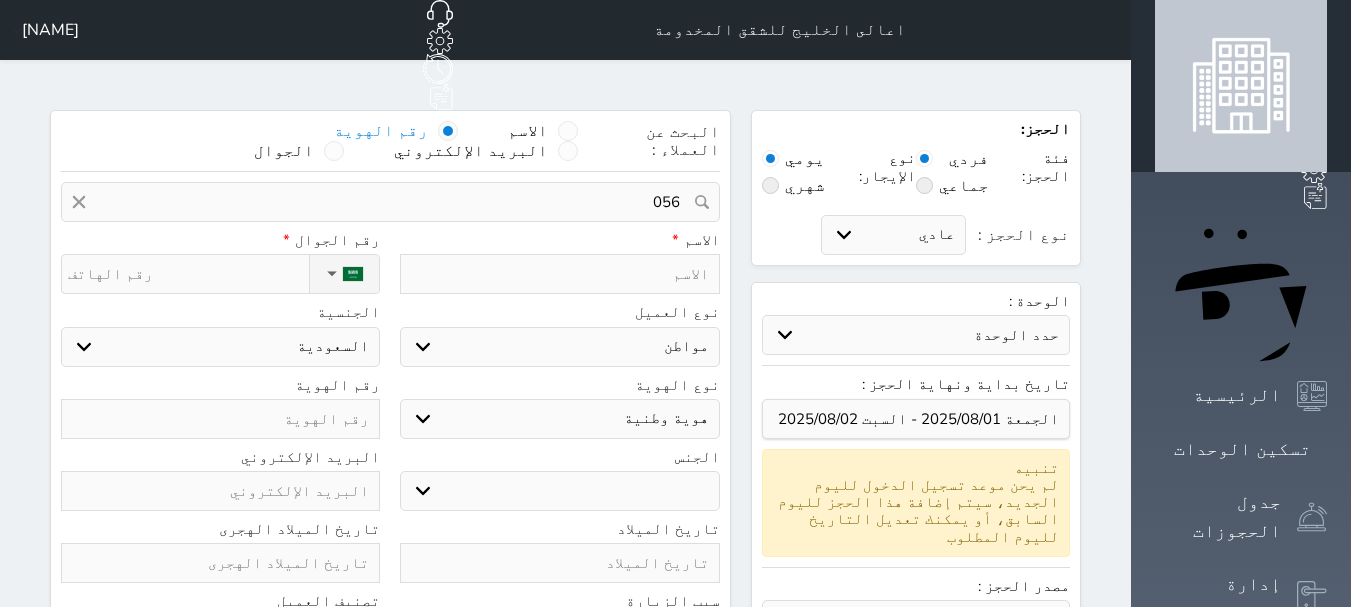 select 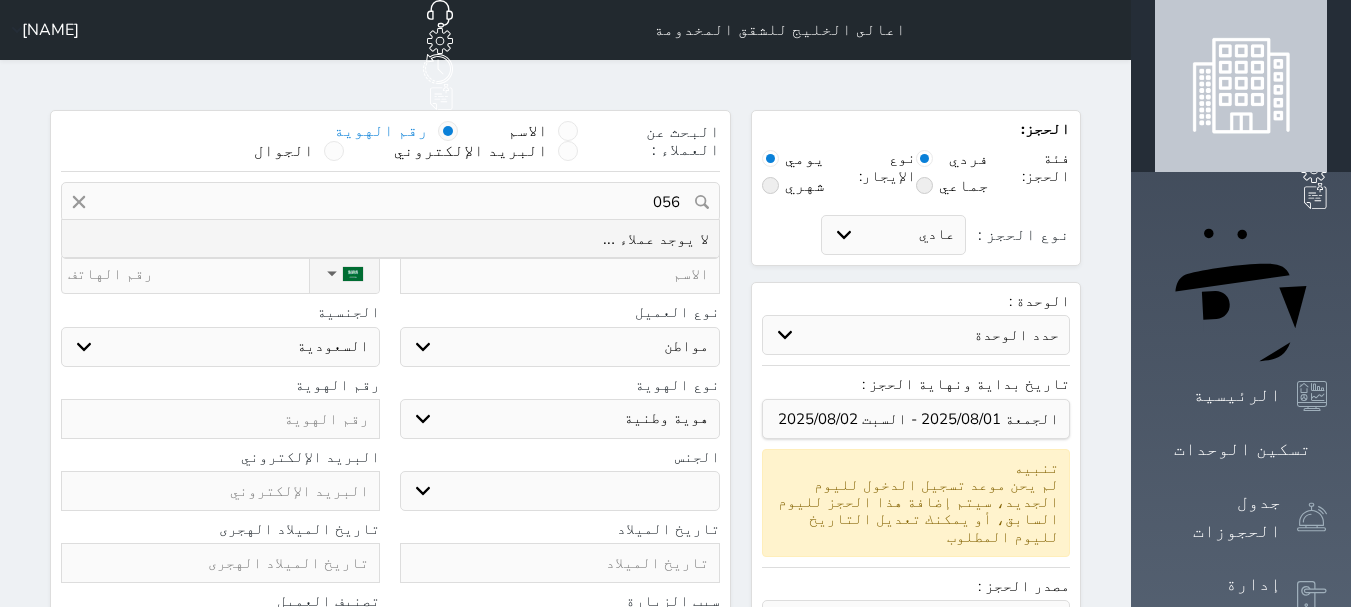type on "0562" 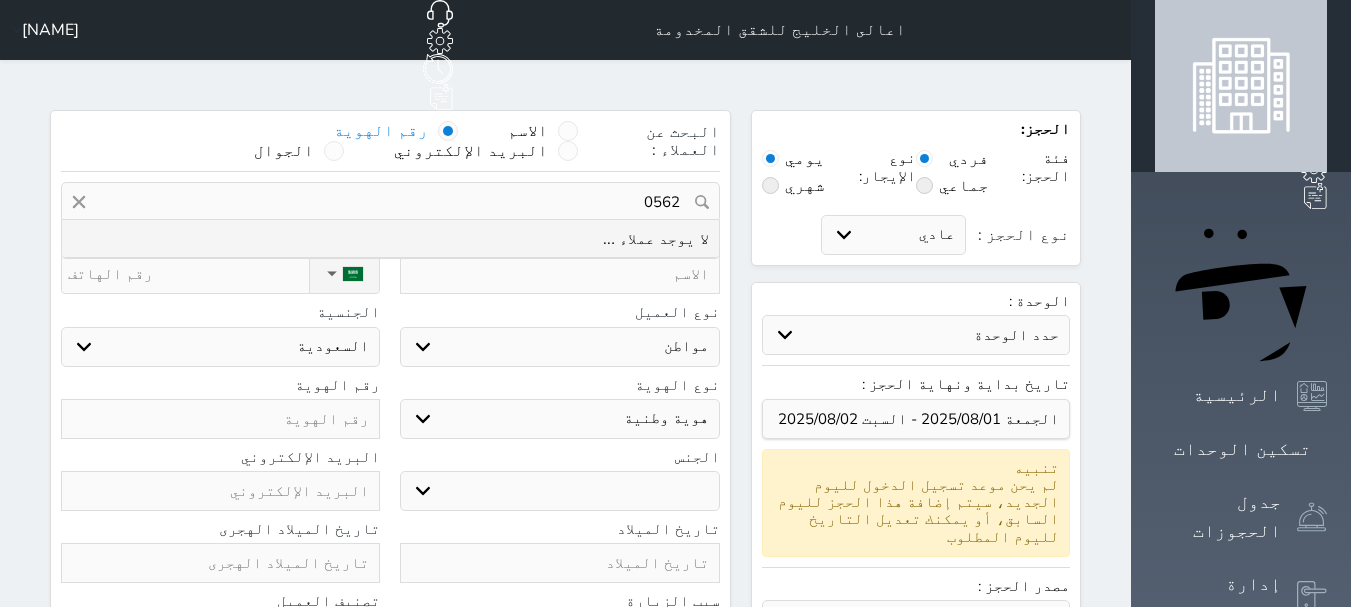 select 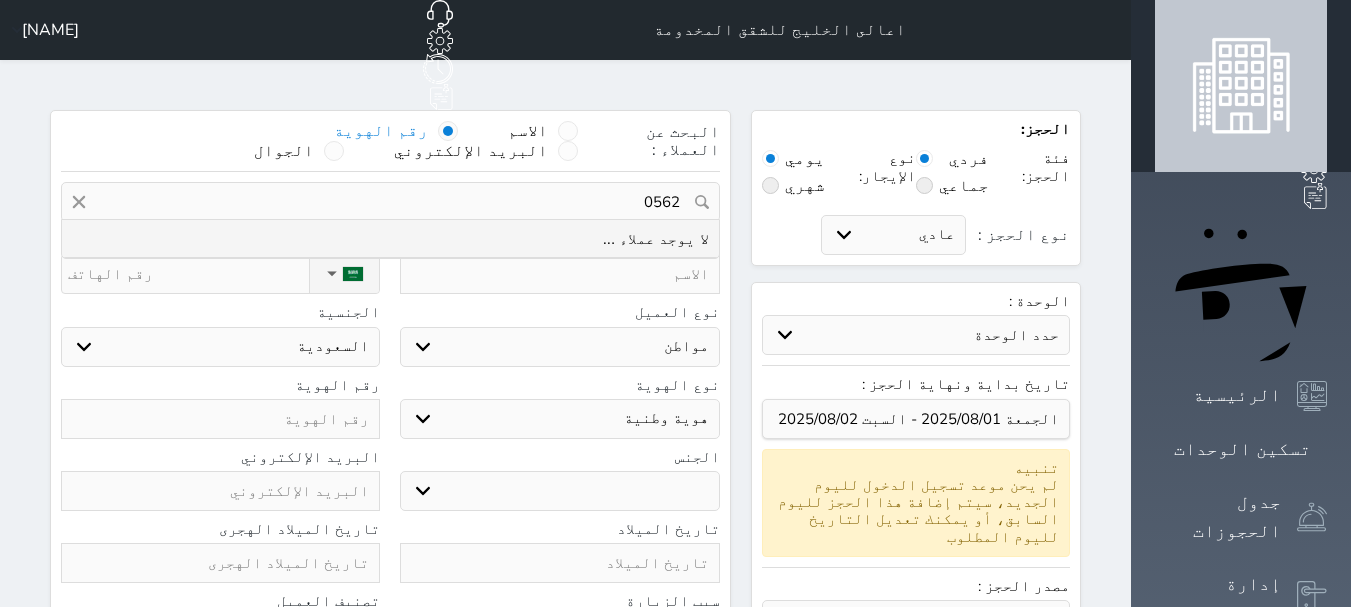 type on "05625" 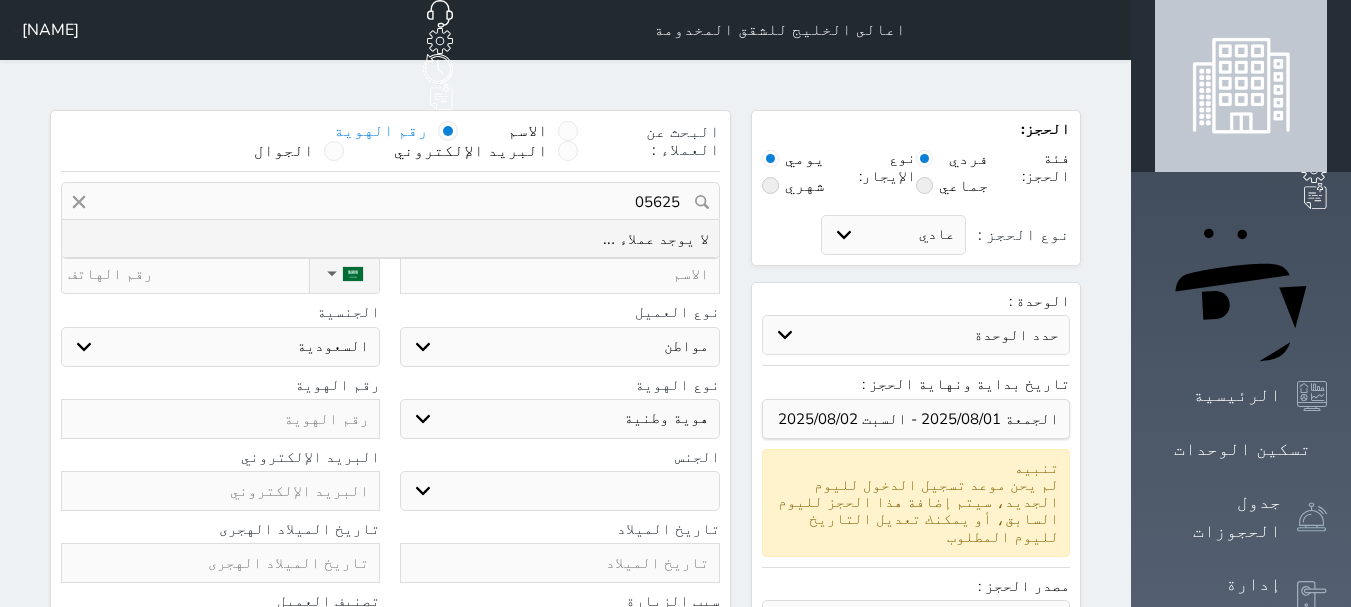 select 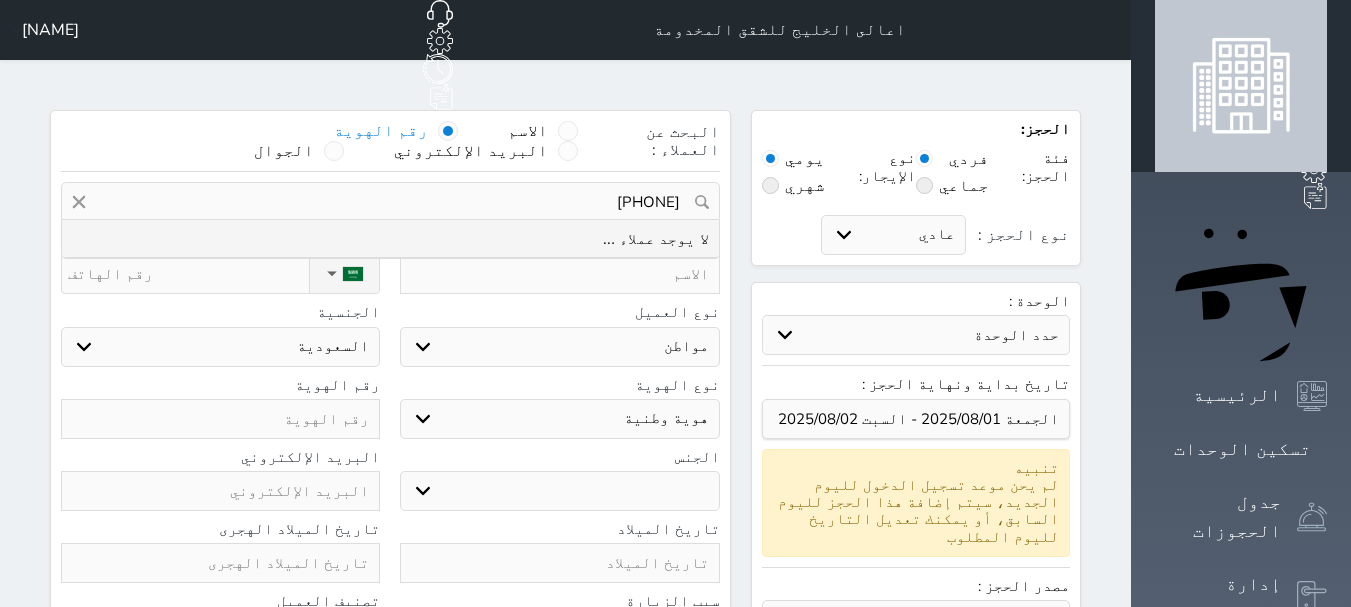 click on "[PHONE]" at bounding box center (390, 202) 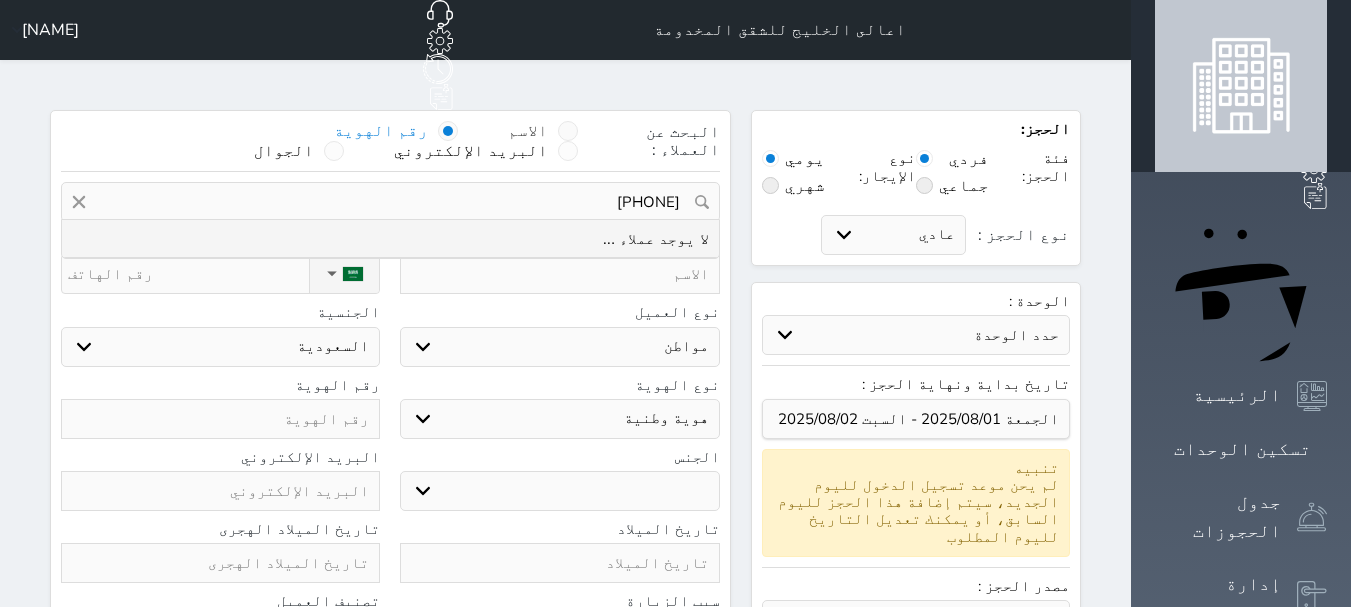 type on "[PHONE]" 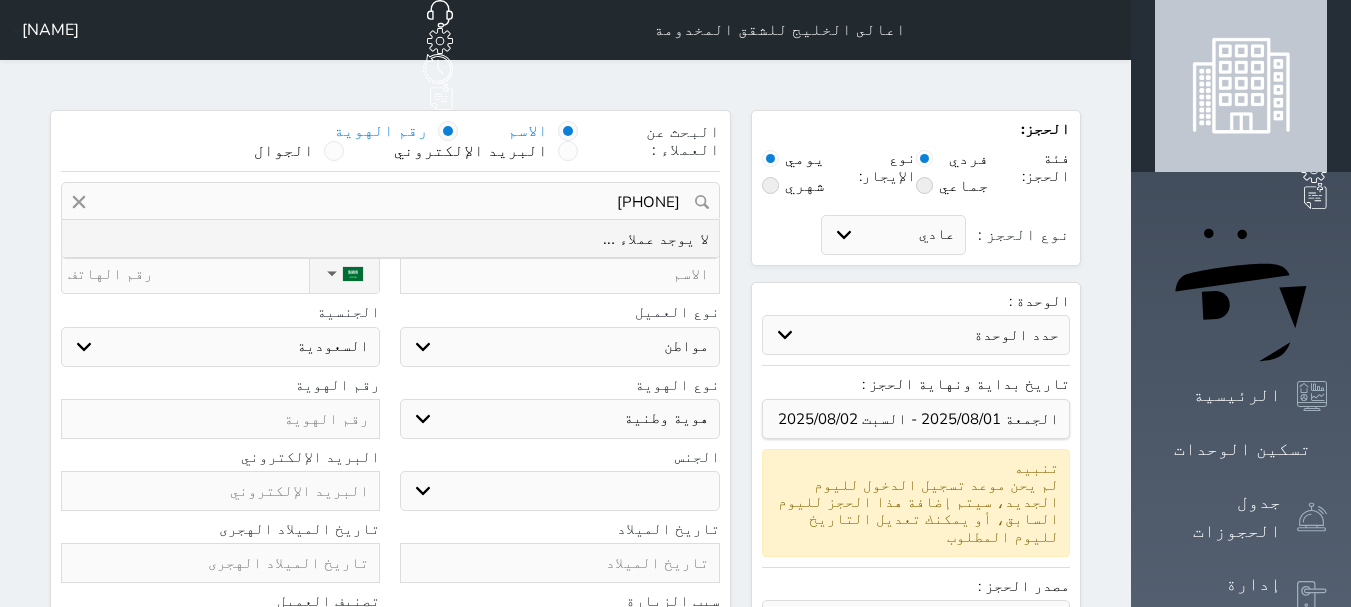 type 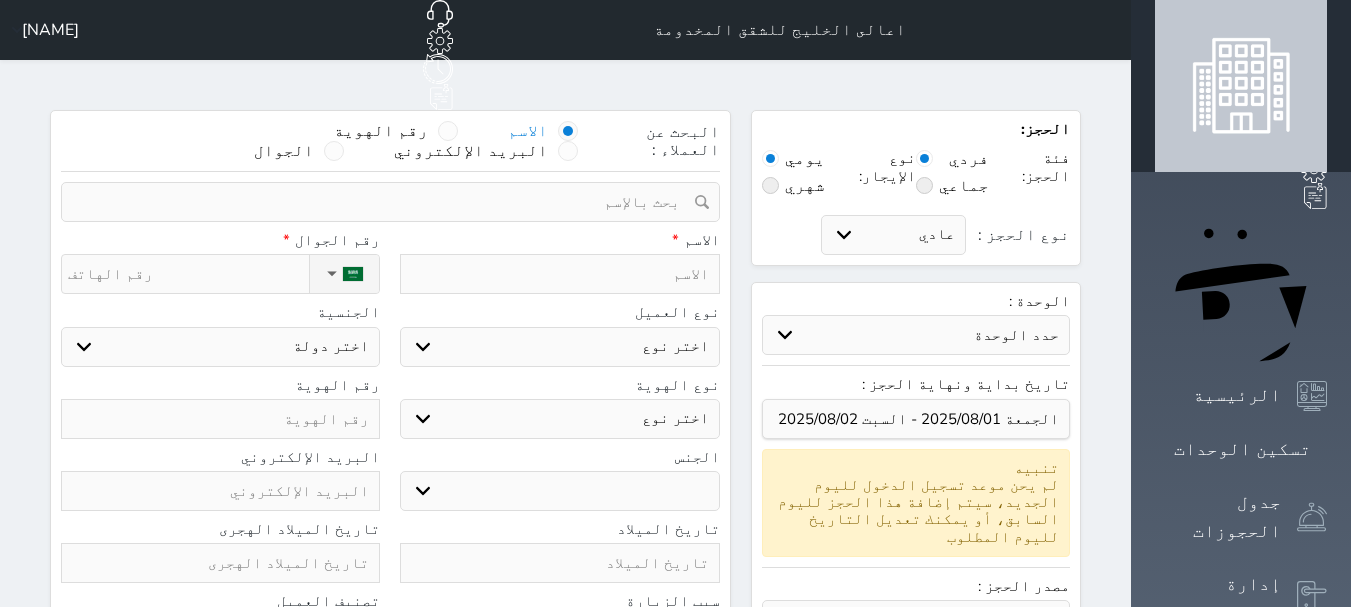click at bounding box center [568, 131] 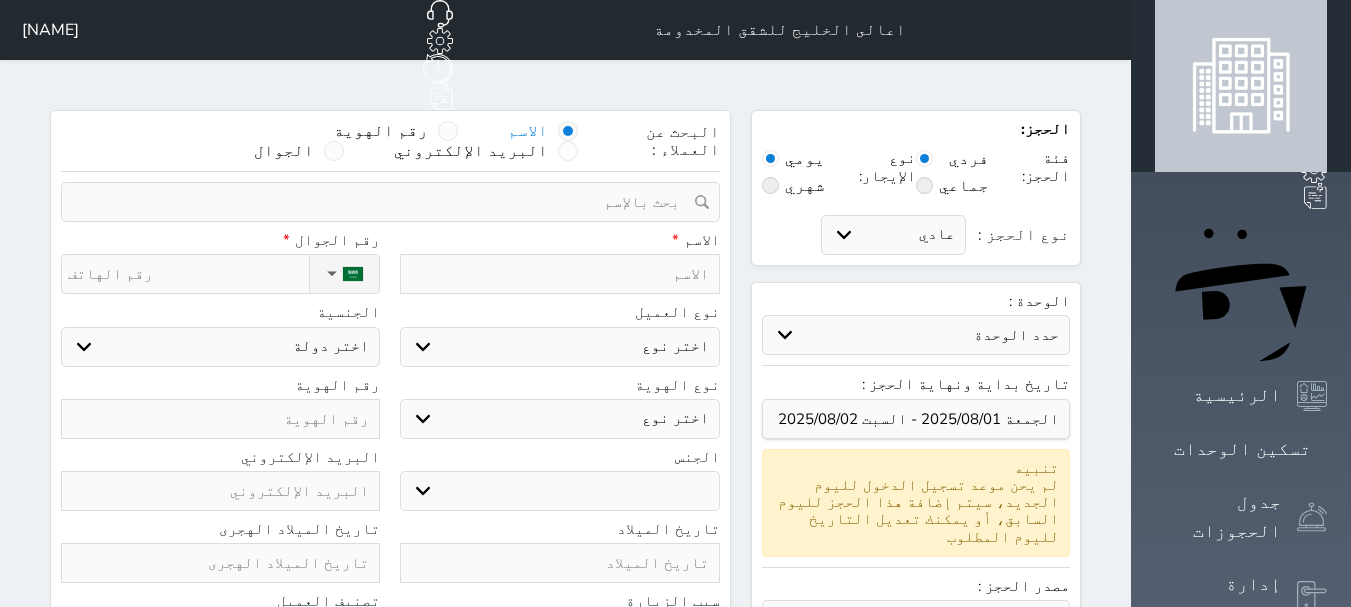 click at bounding box center [559, 274] 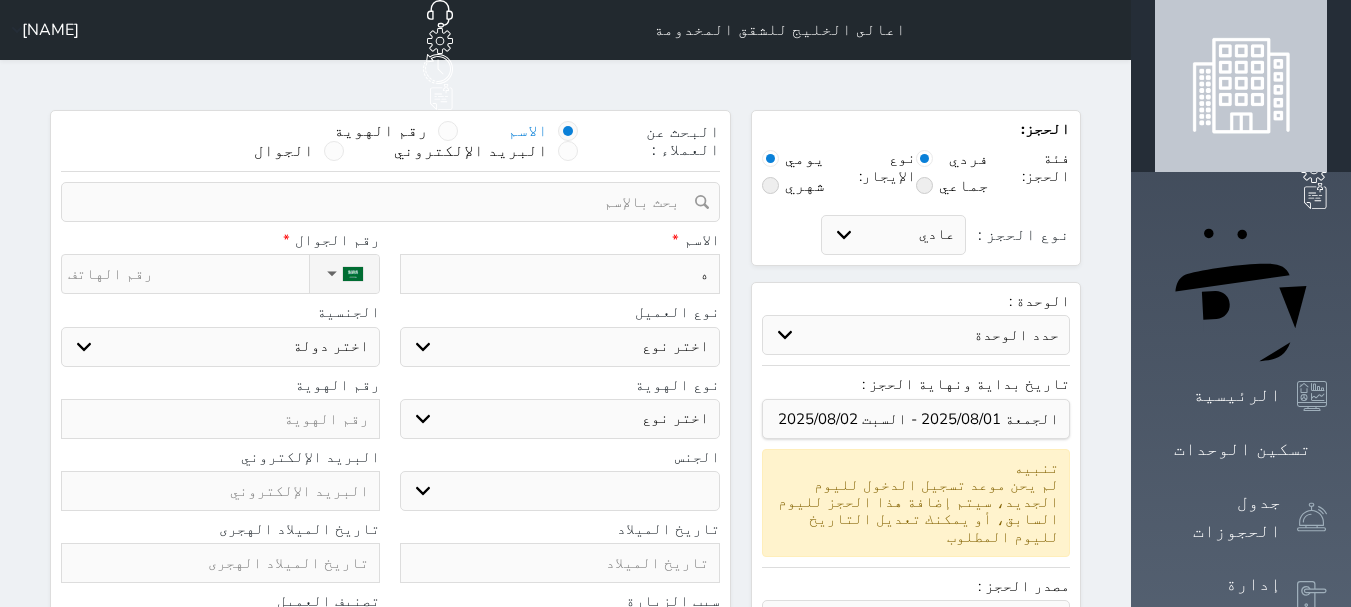 type on "ها" 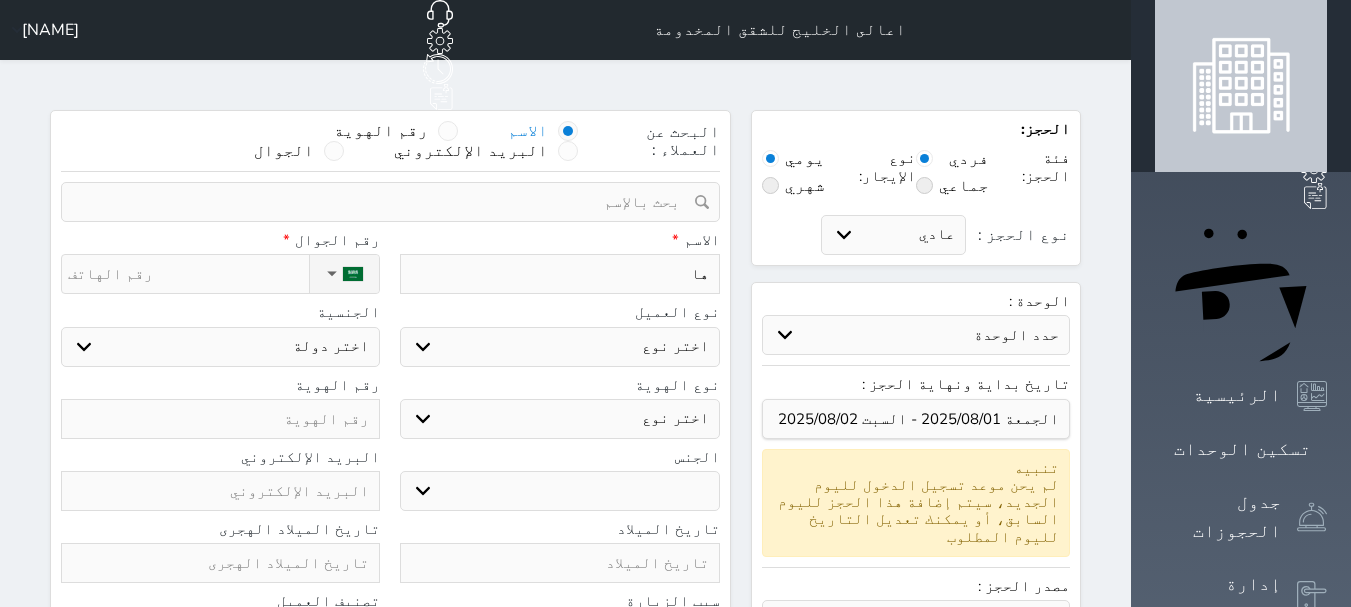 type on "[NAME]" 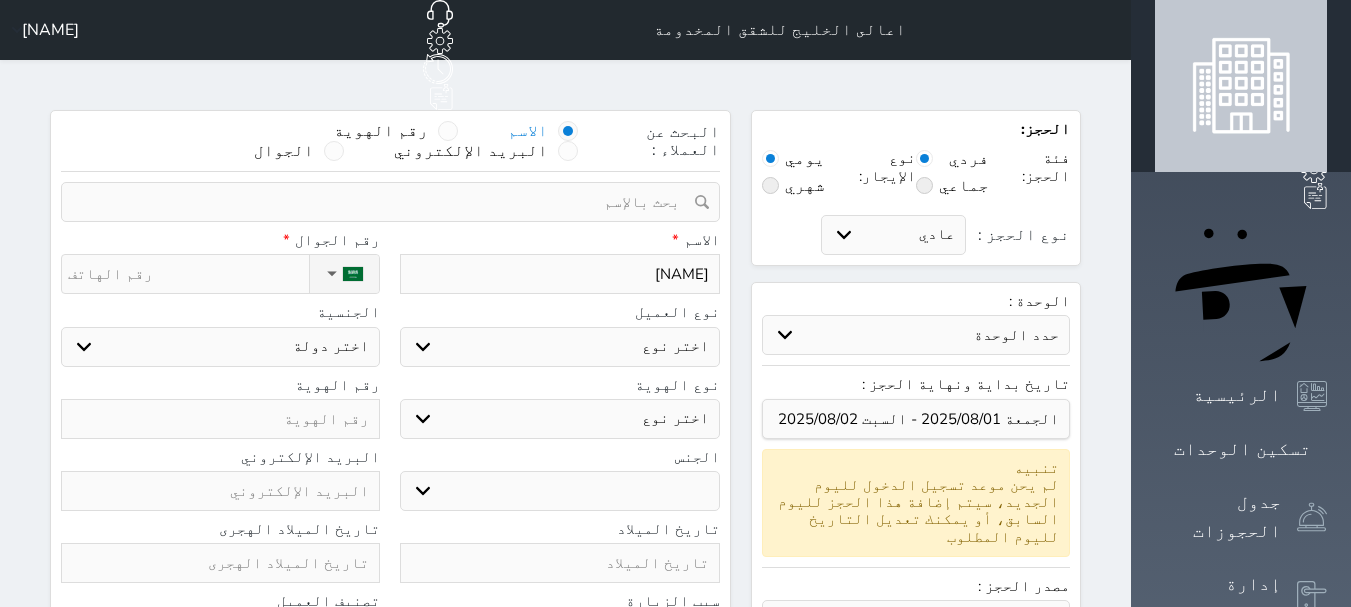 type on "[NAME]" 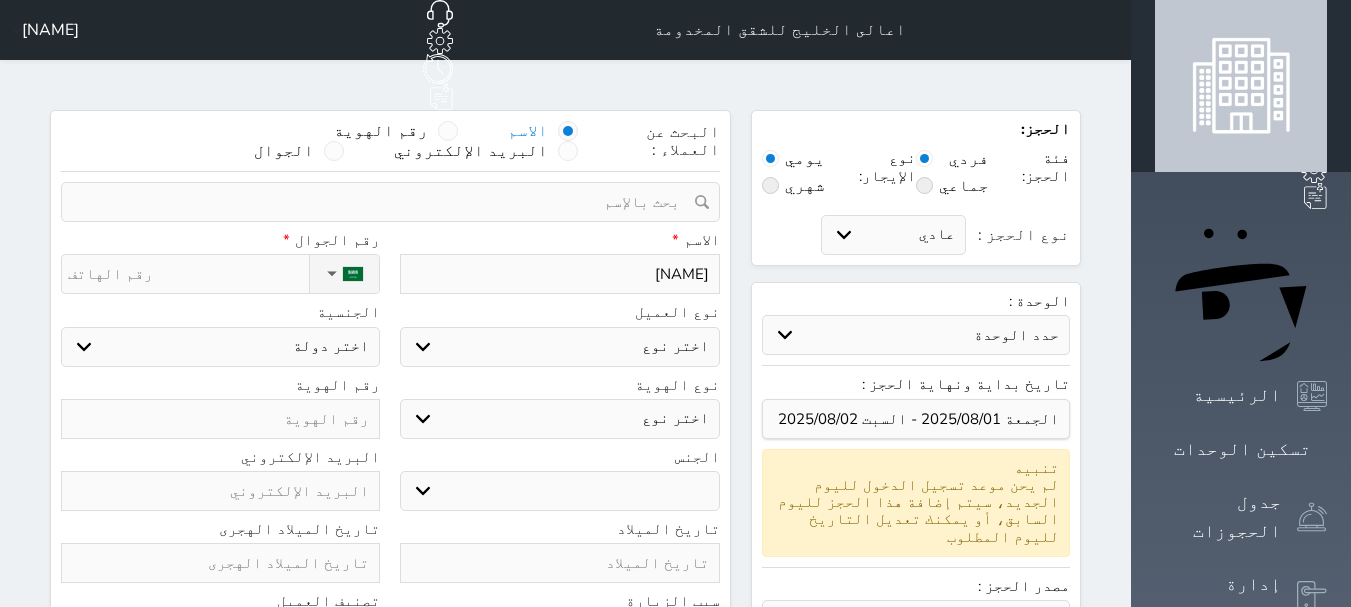 type on "[NAME]" 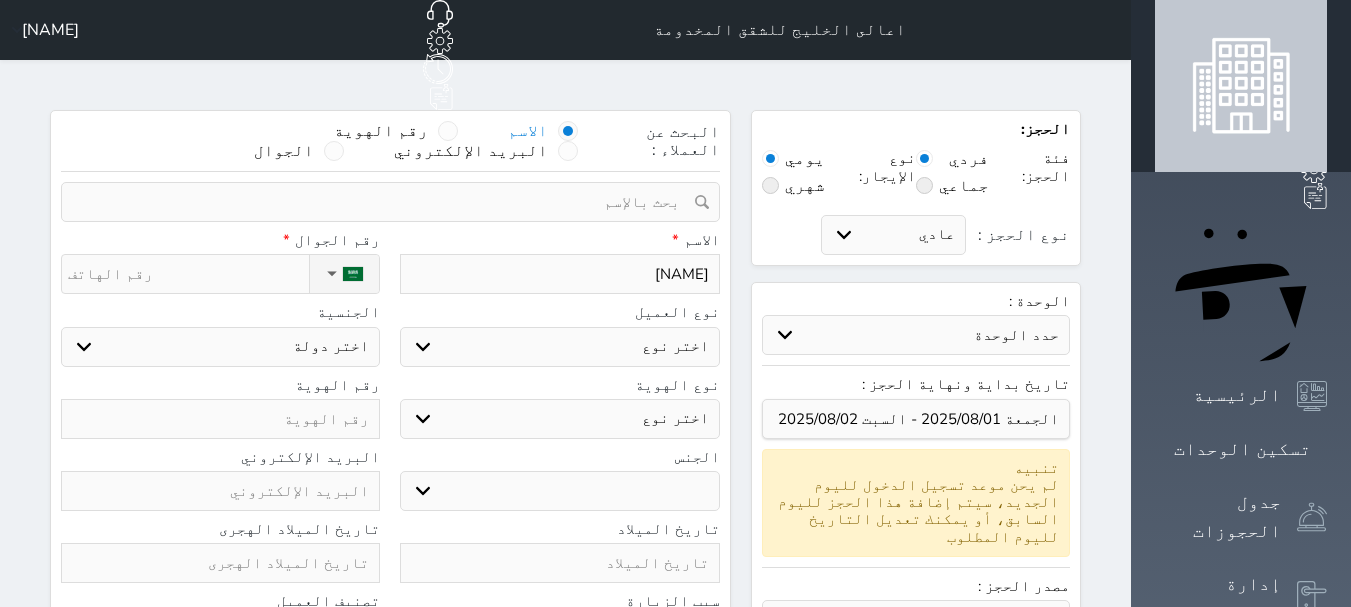 type on "[NAME]" 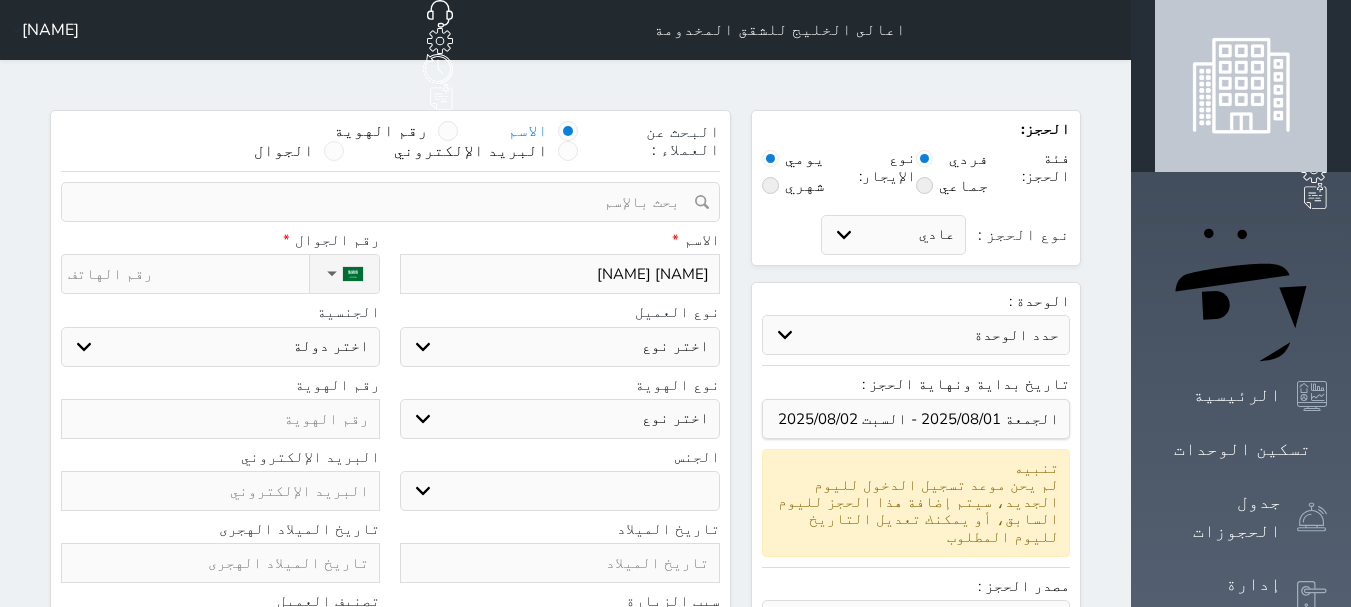 type on "[NAME] [NAME]" 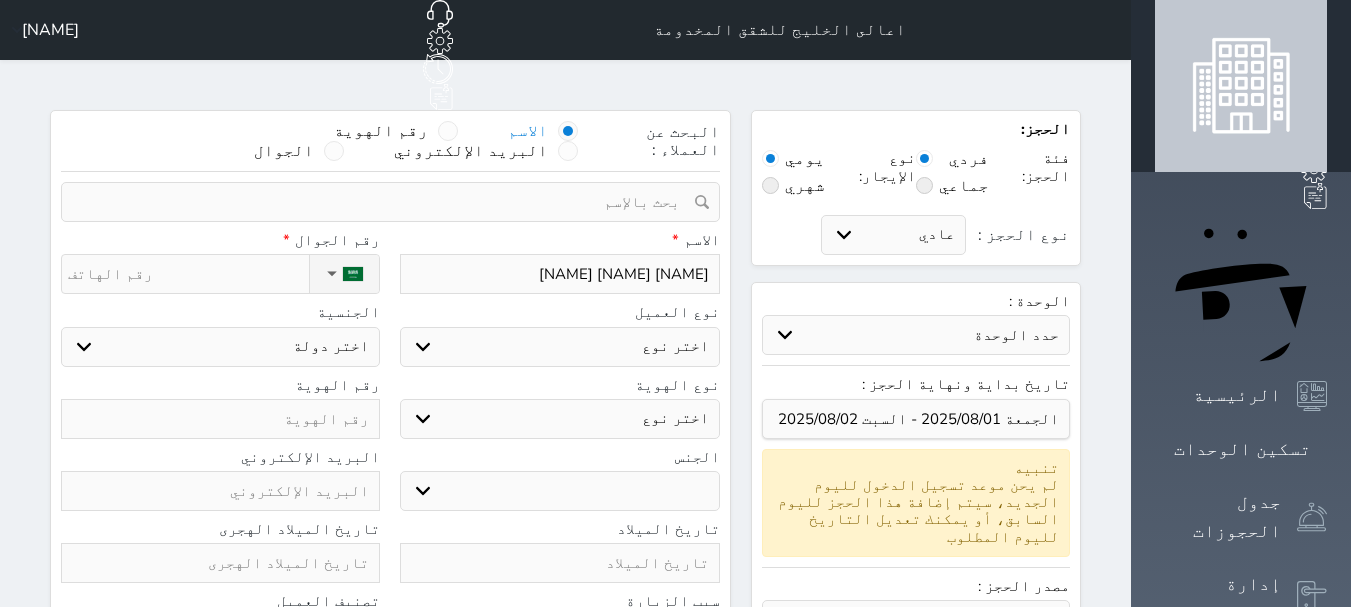 select 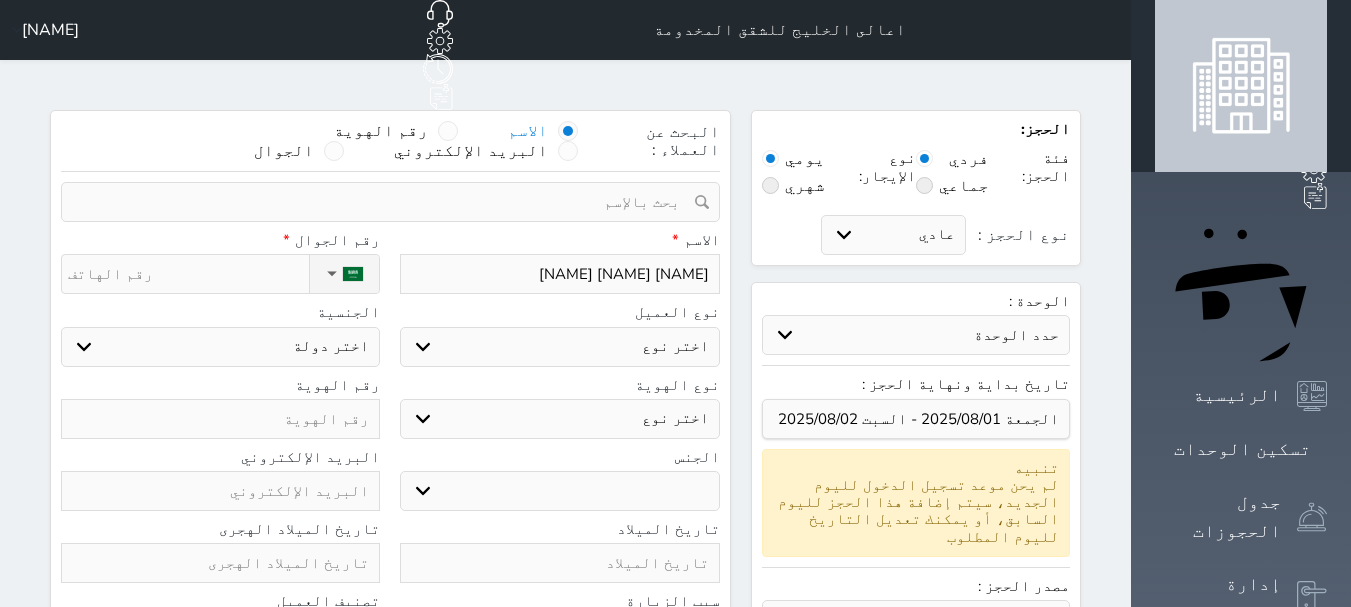 type on "[NAME] [NAME] [NAME]" 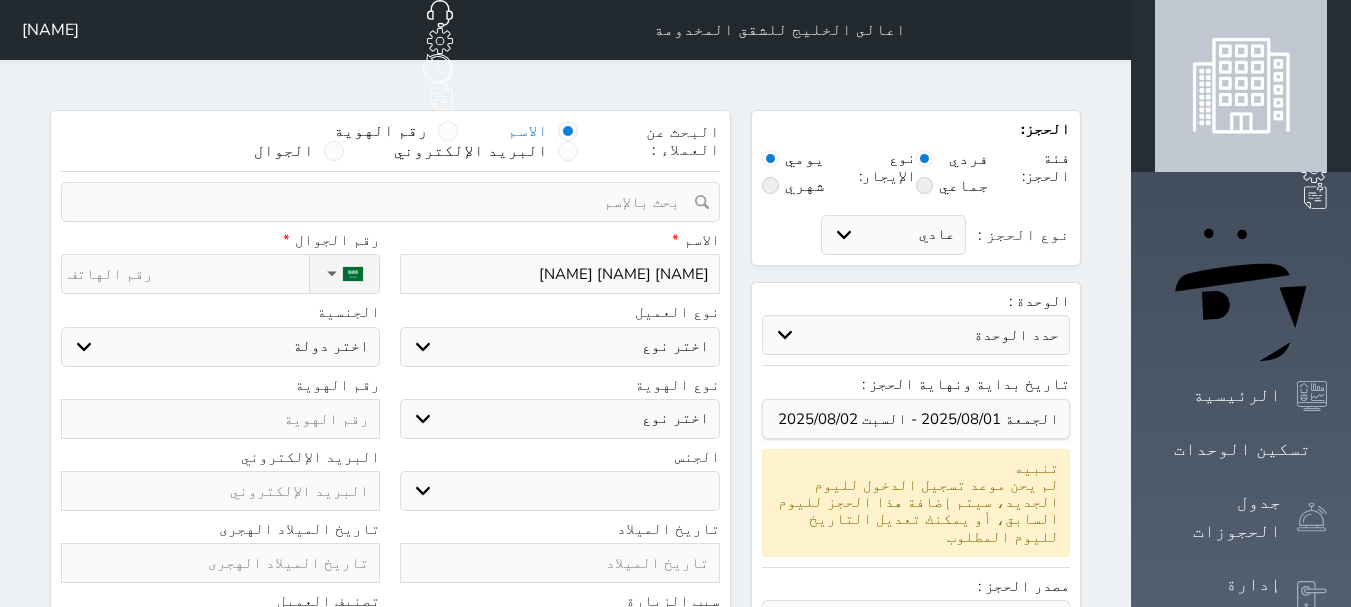 type on "[NAME] [NAME] [NAME]" 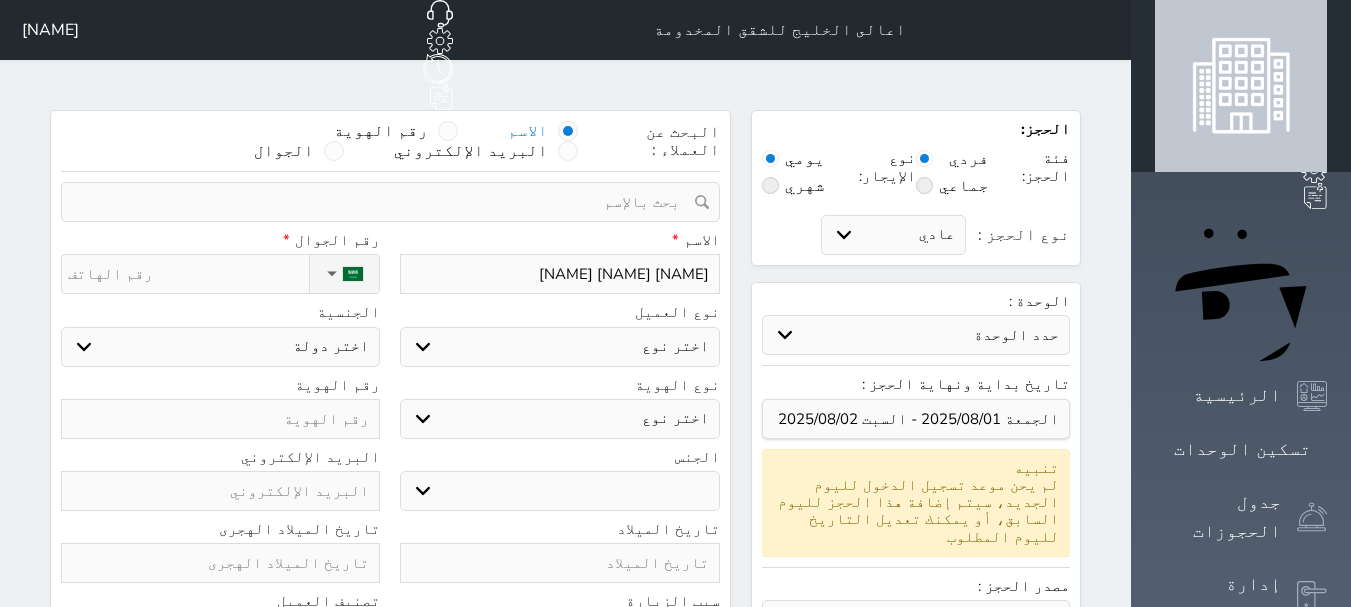 click on "[NAME] [NAME] [NAME]" at bounding box center [559, 274] 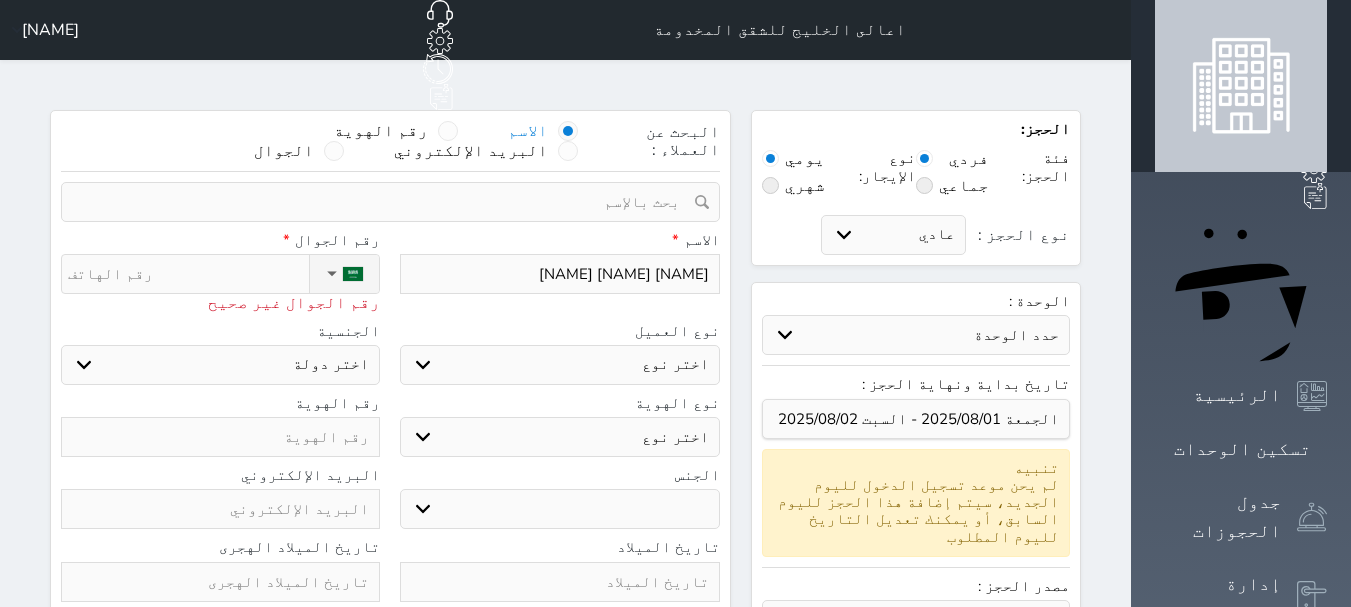 type on "0" 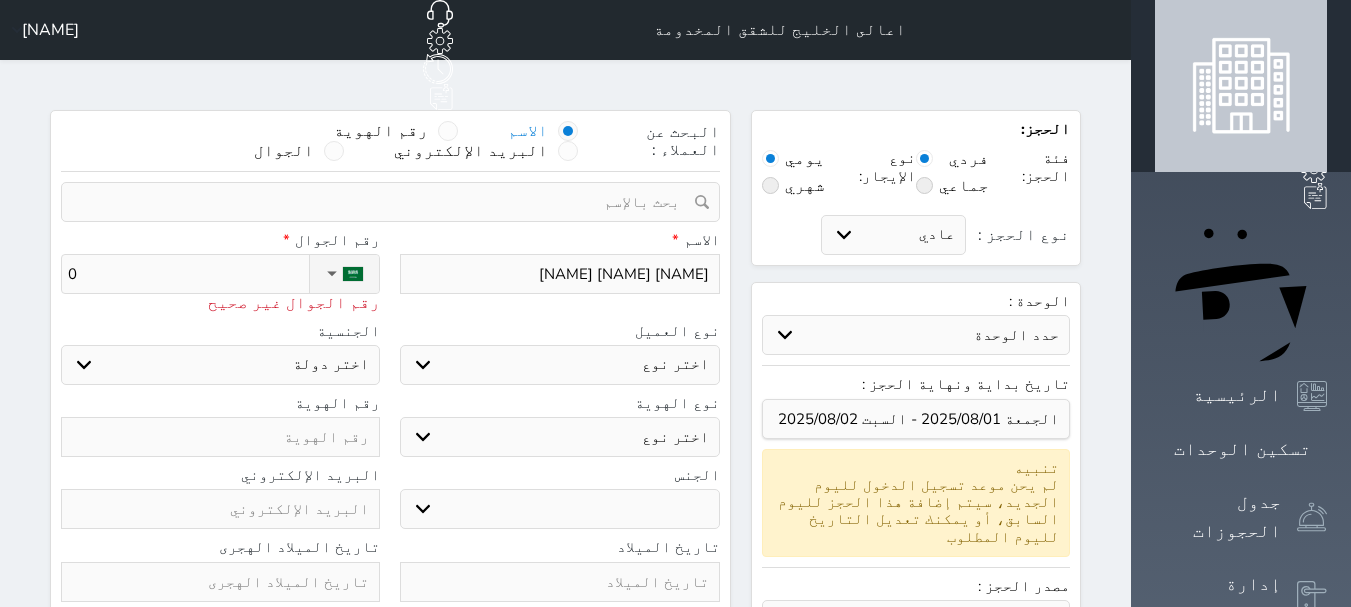 type on "05" 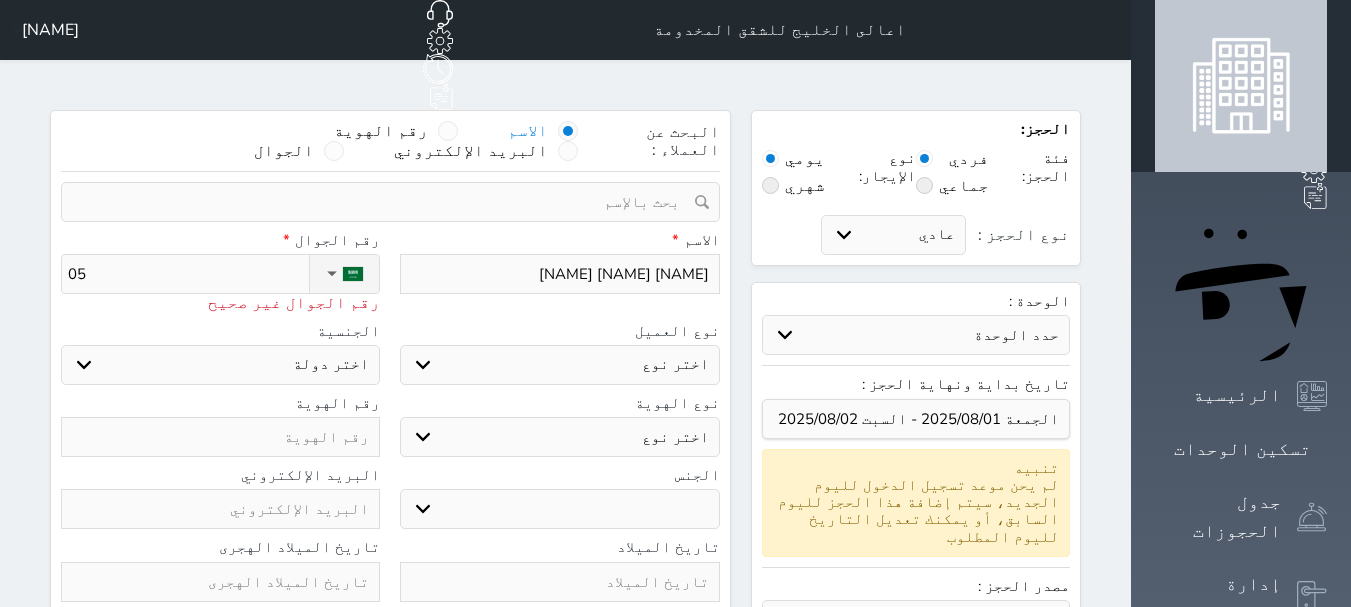 select 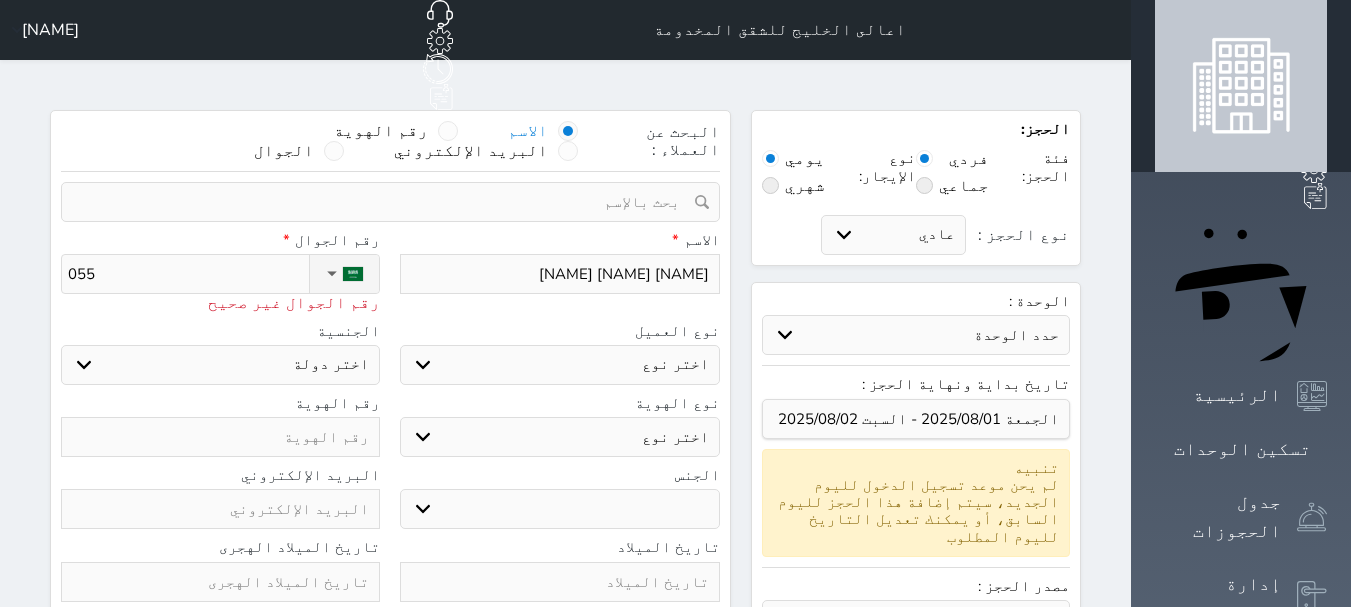select 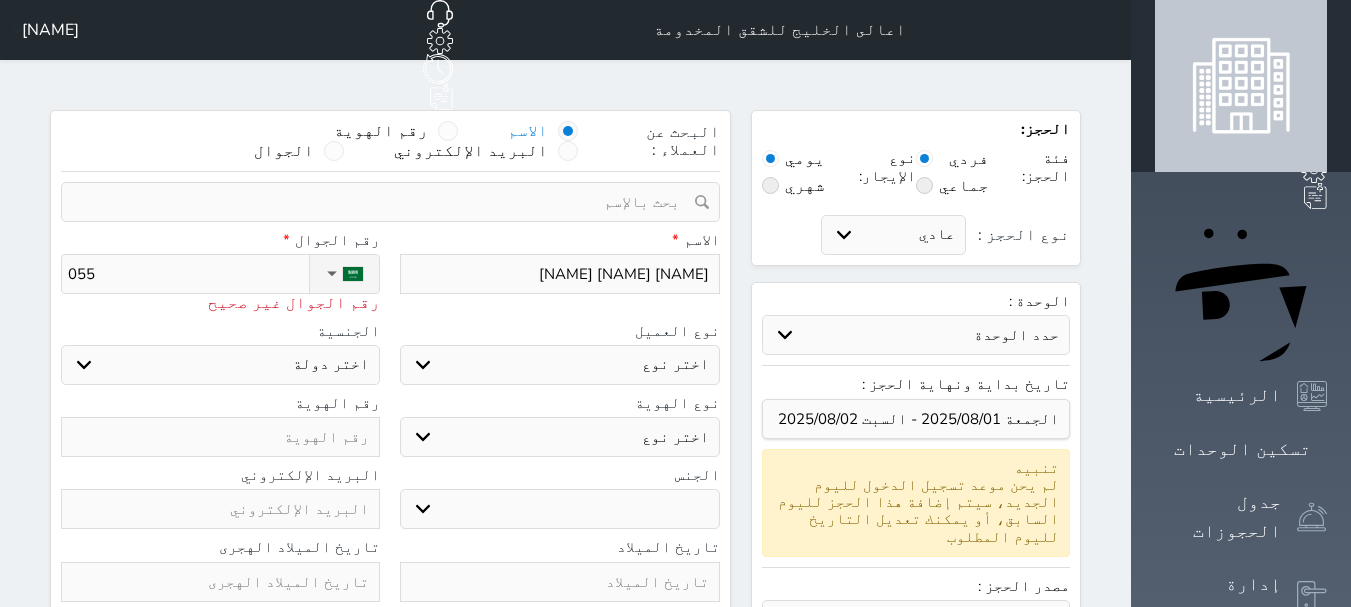 type on "0554" 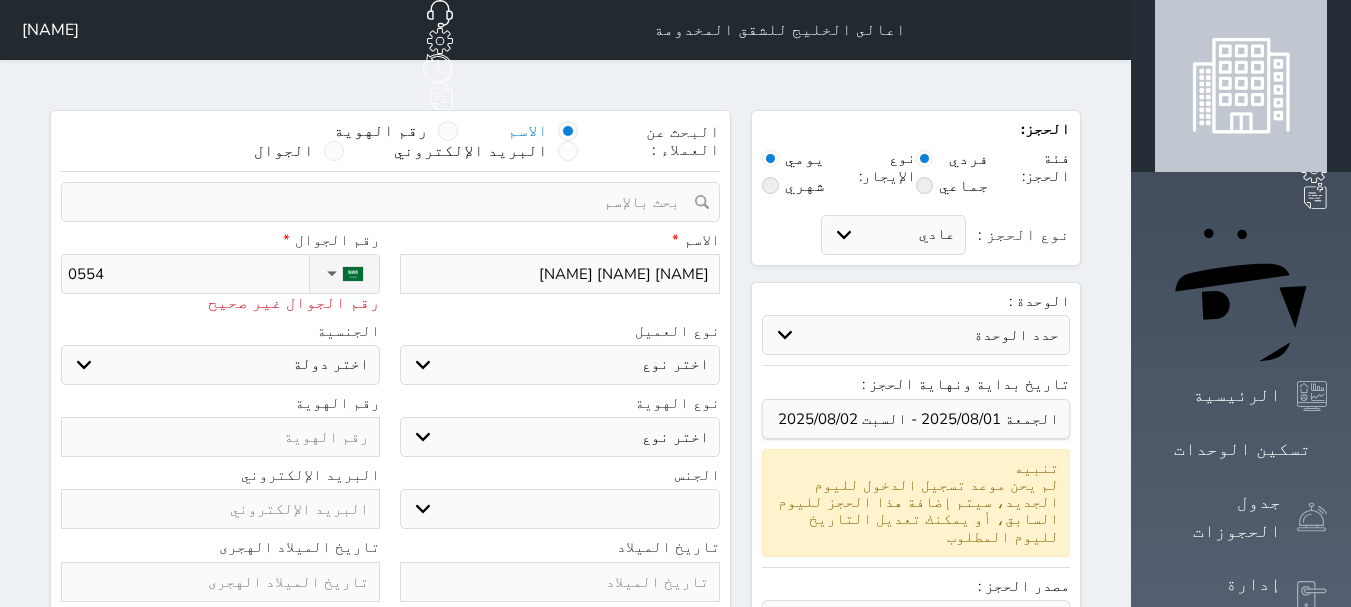 type on "[PHONE]" 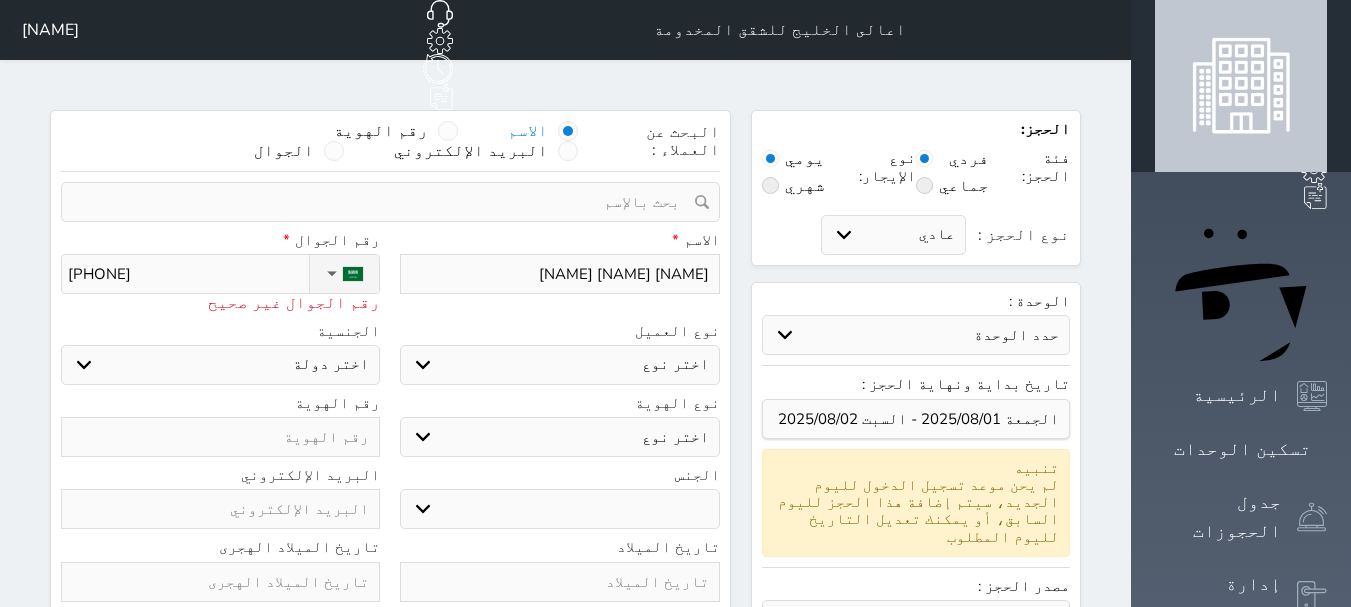 type on "[PHONE]" 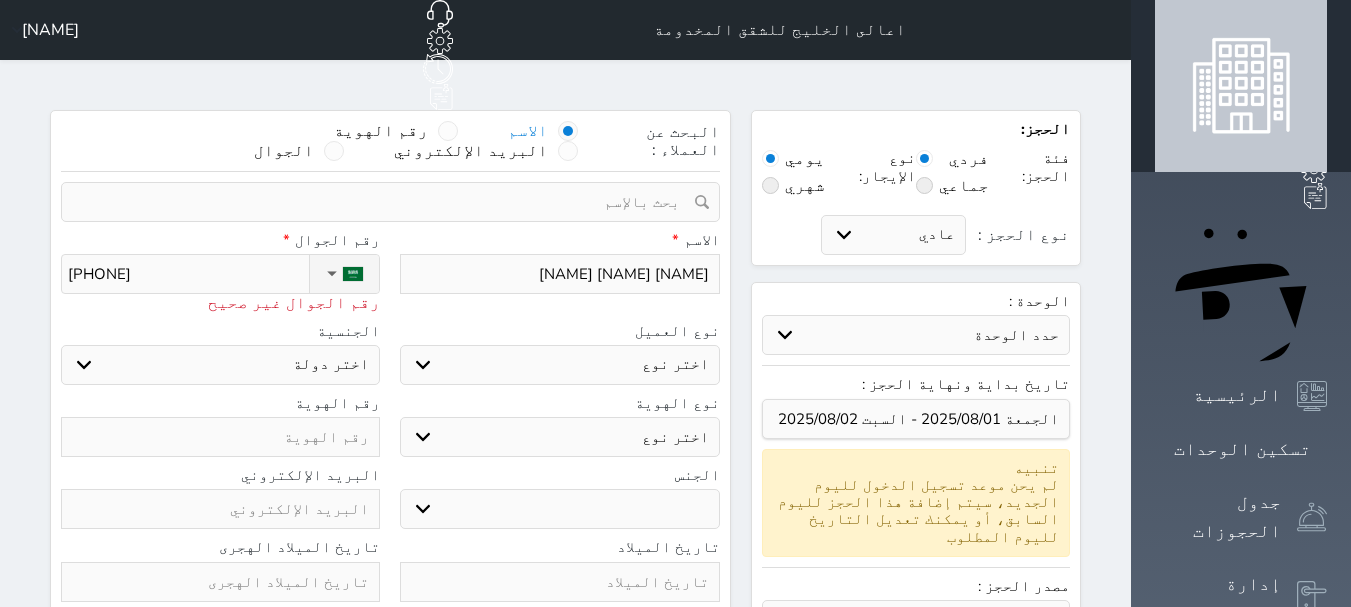 type on "[PHONE]" 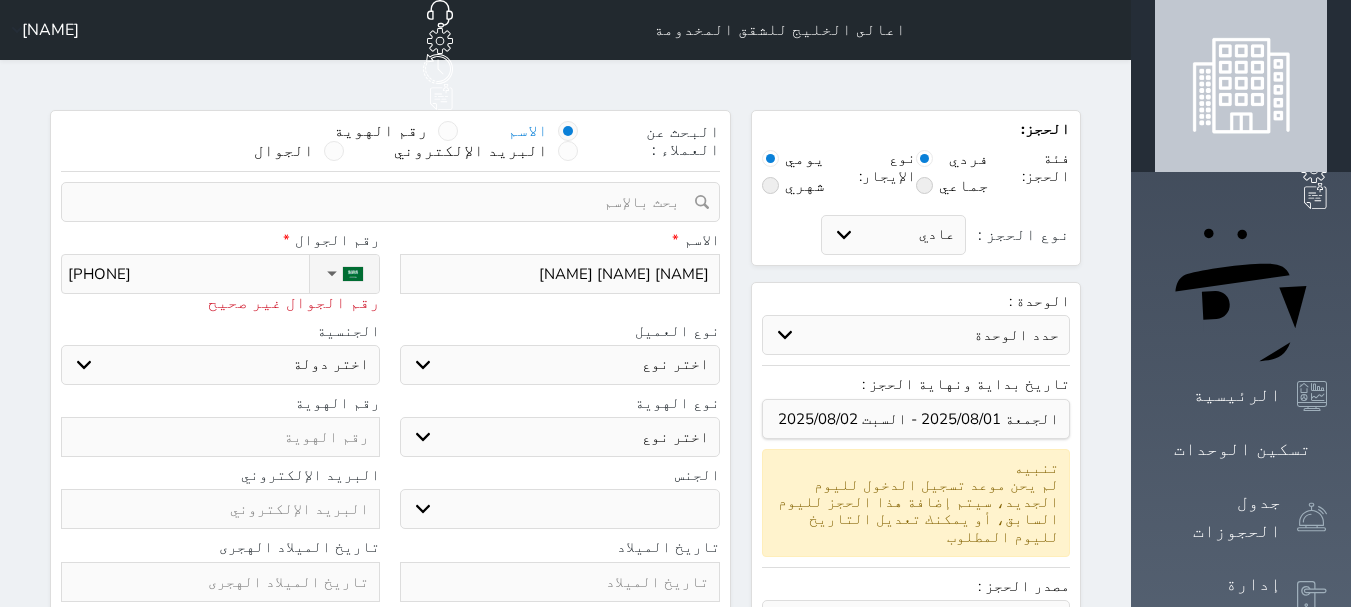 type on "[PHONE]" 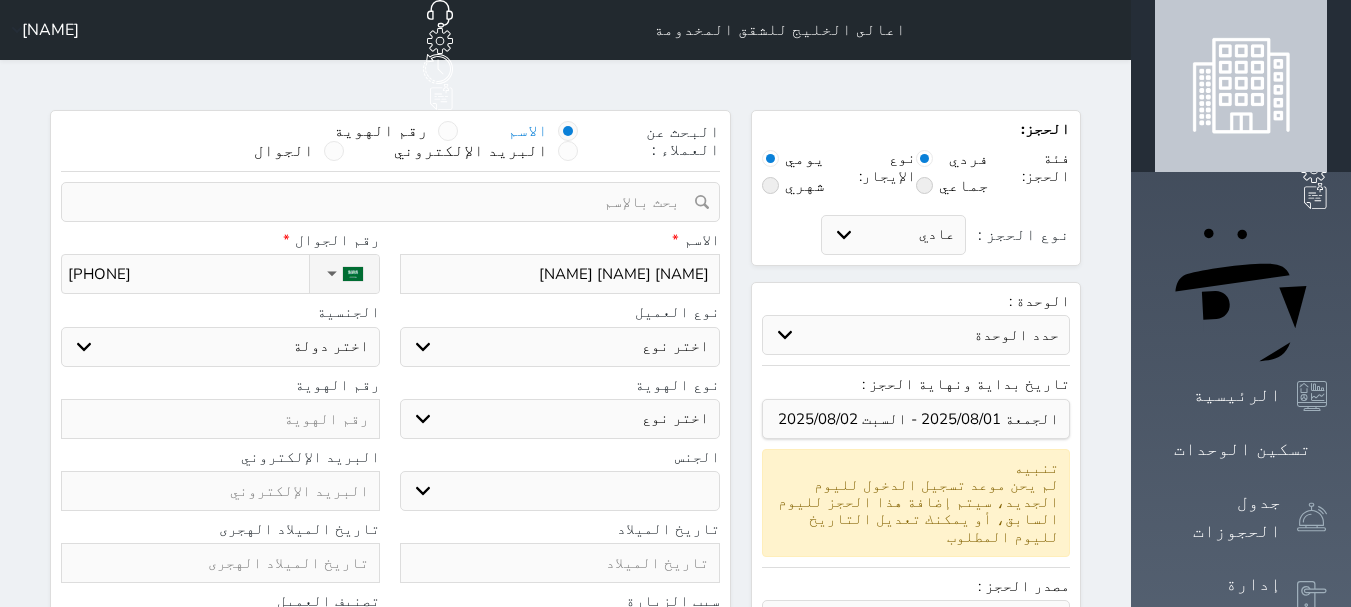 click on "[PHONE]" at bounding box center (188, 274) 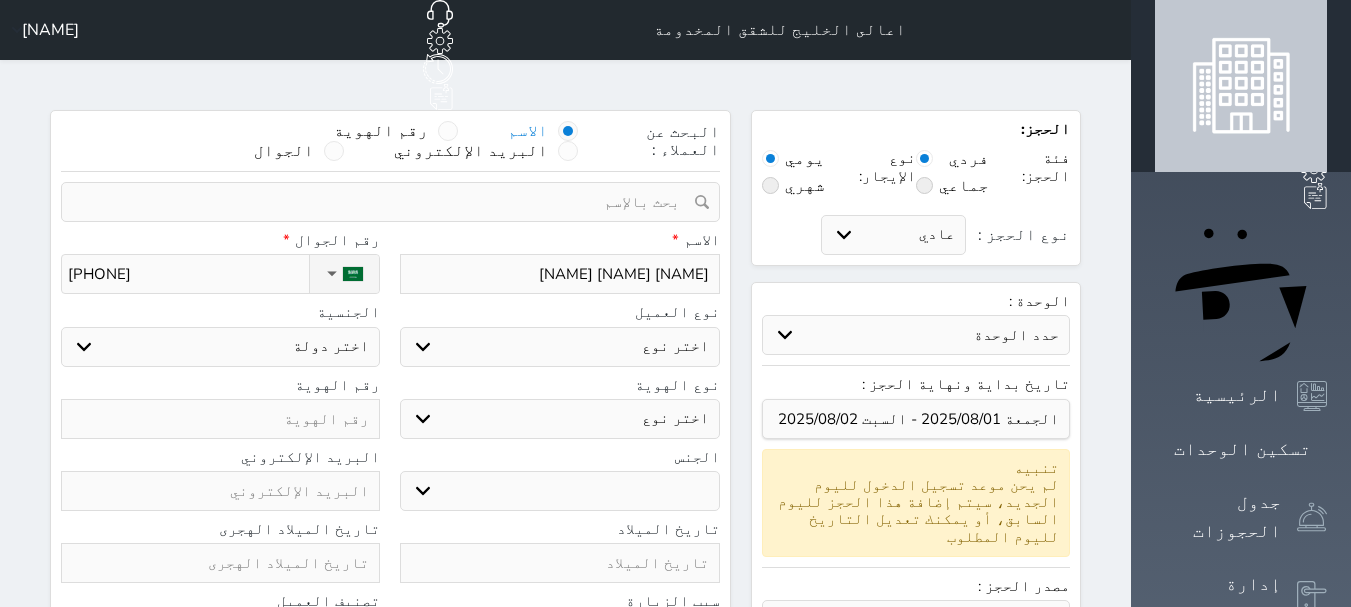 click on "اختر دولة
السعودية" at bounding box center [220, 347] 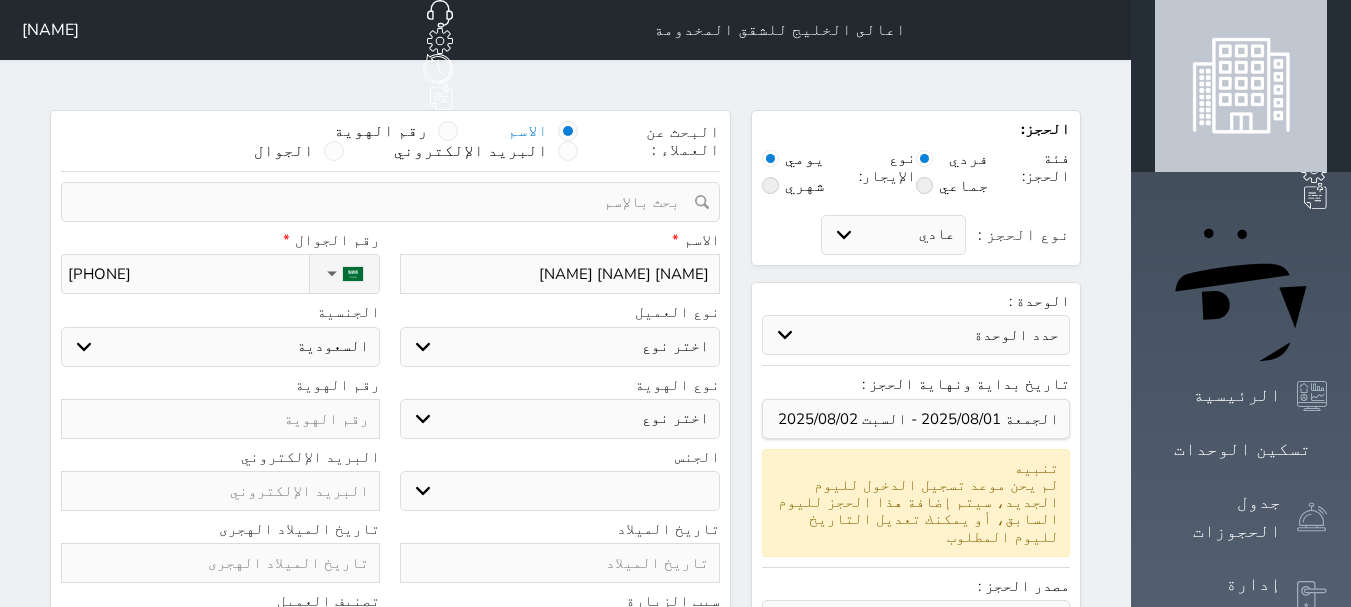 click on "اختر دولة
السعودية" at bounding box center (220, 347) 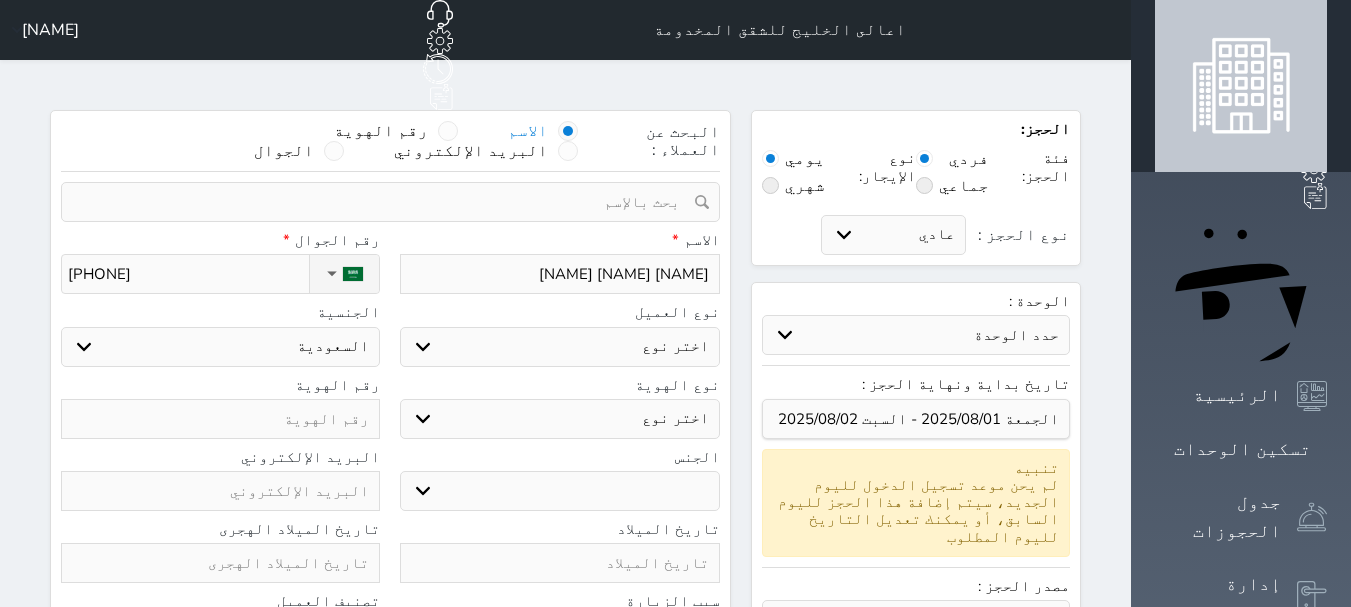 click on "اختر نوع   مواطن مواطن خليجي زائر مقيم" at bounding box center (559, 347) 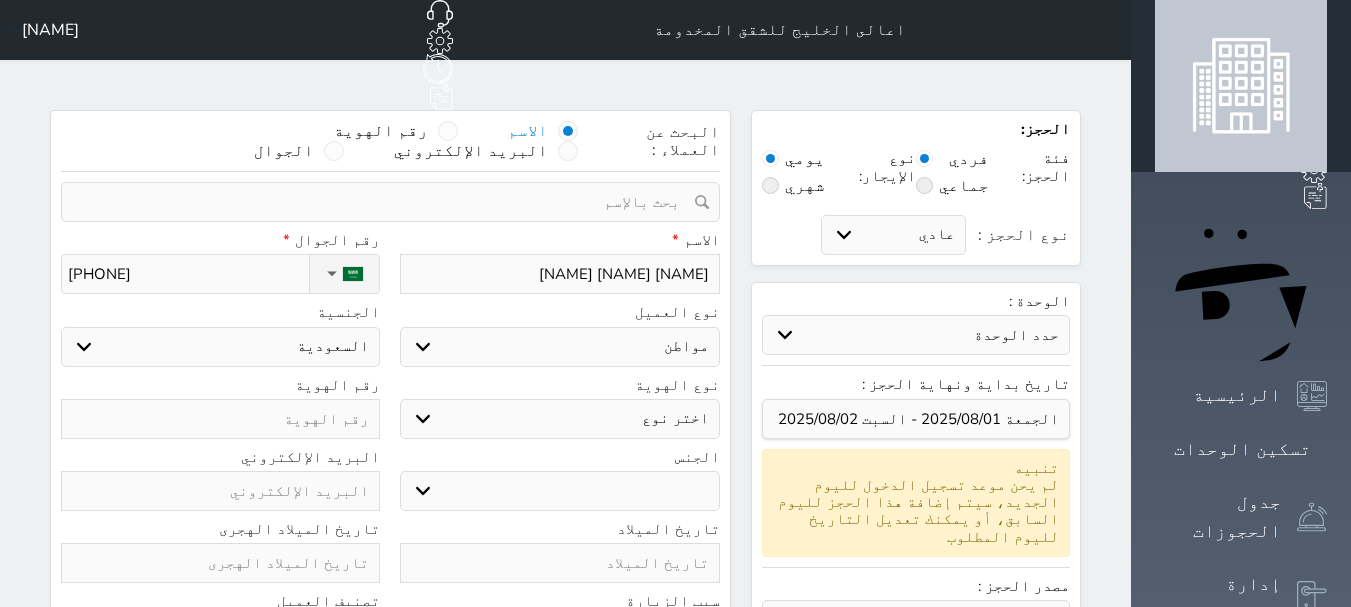 click on "اختر نوع   مواطن مواطن خليجي زائر مقيم" at bounding box center (559, 347) 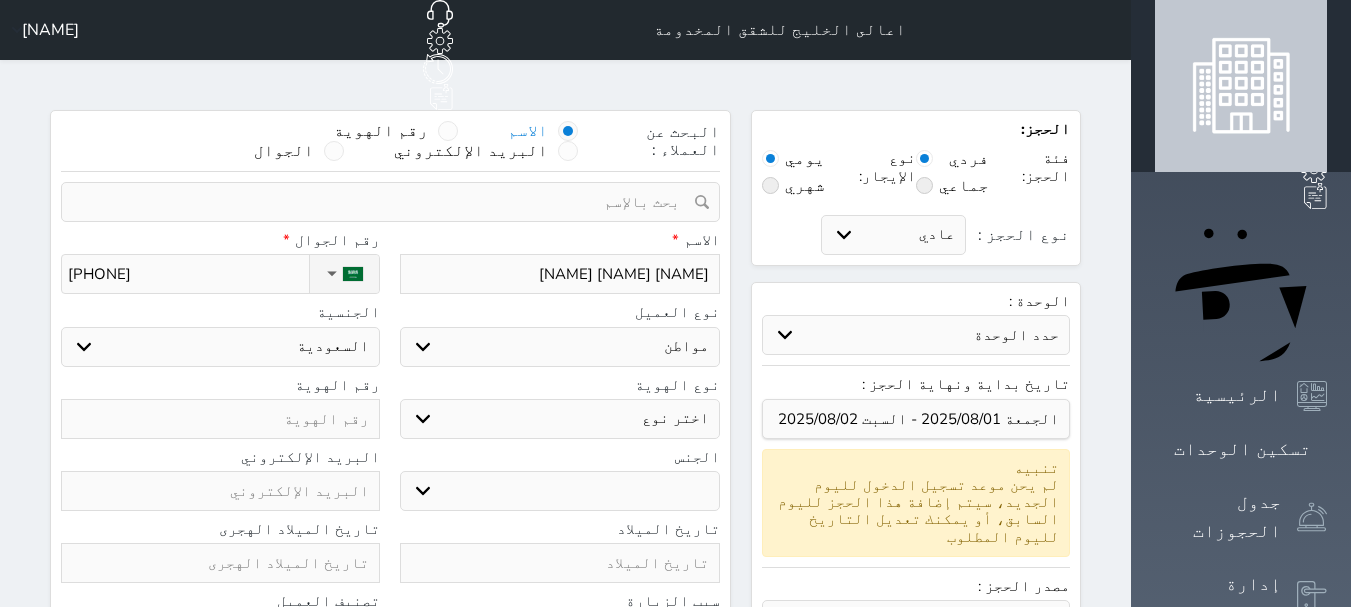 click on "اختر نوع   هوية وطنية هوية عائلية جواز السفر" at bounding box center [559, 419] 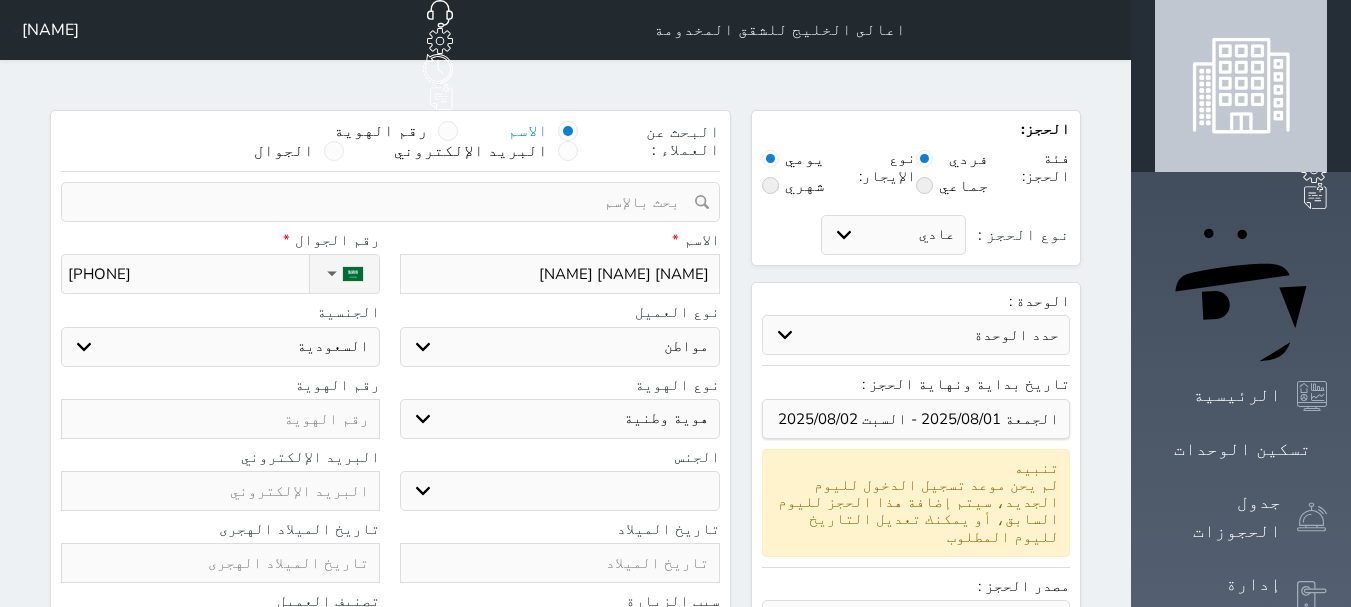 click on "اختر نوع   هوية وطنية هوية عائلية جواز السفر" at bounding box center [559, 419] 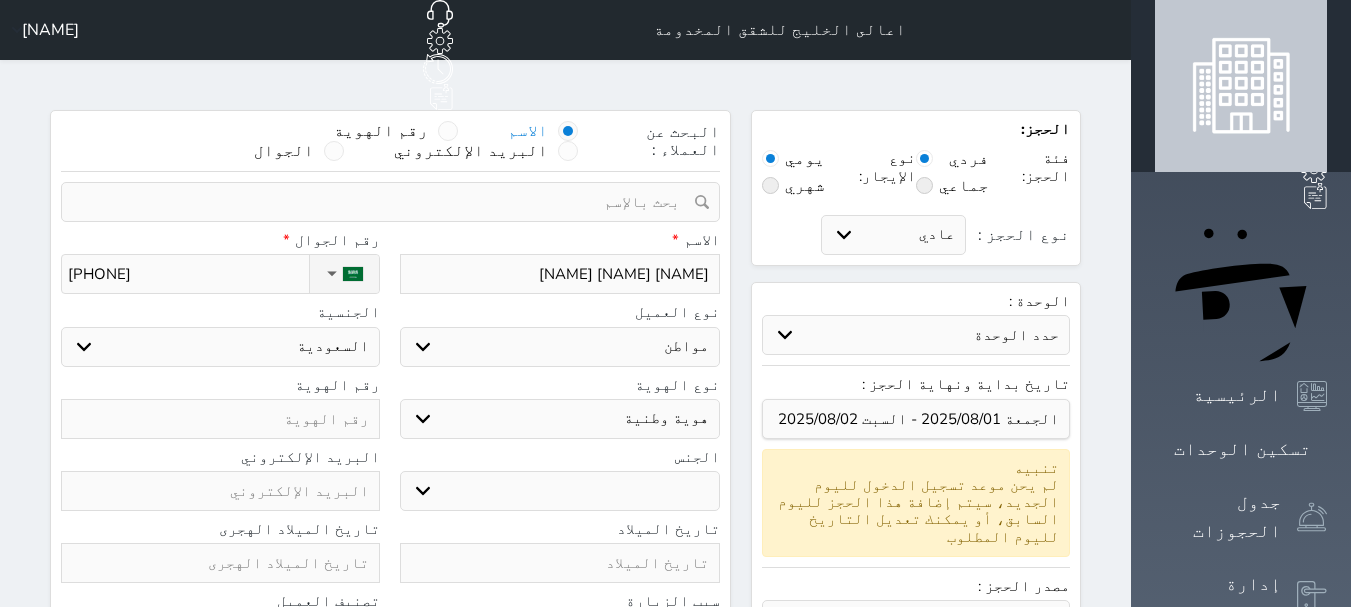 click on "ذكر   انثى" at bounding box center (559, 491) 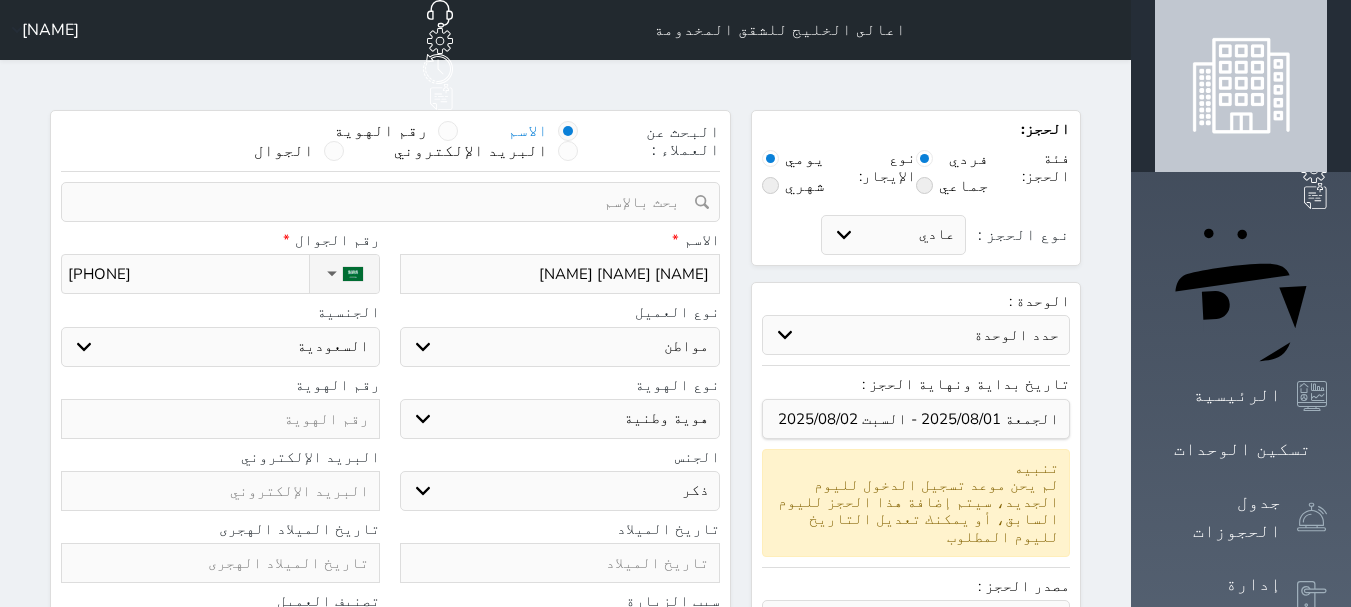 click on "ذكر   انثى" at bounding box center [559, 491] 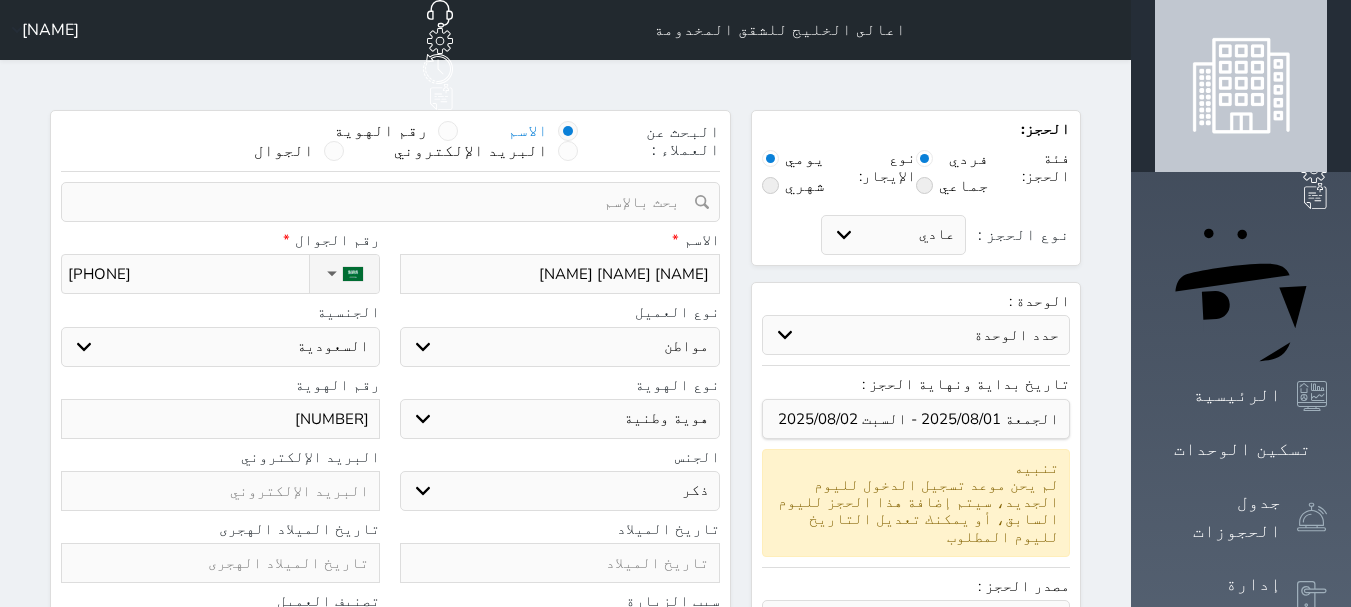 click on "[NUMBER]" at bounding box center (220, 419) 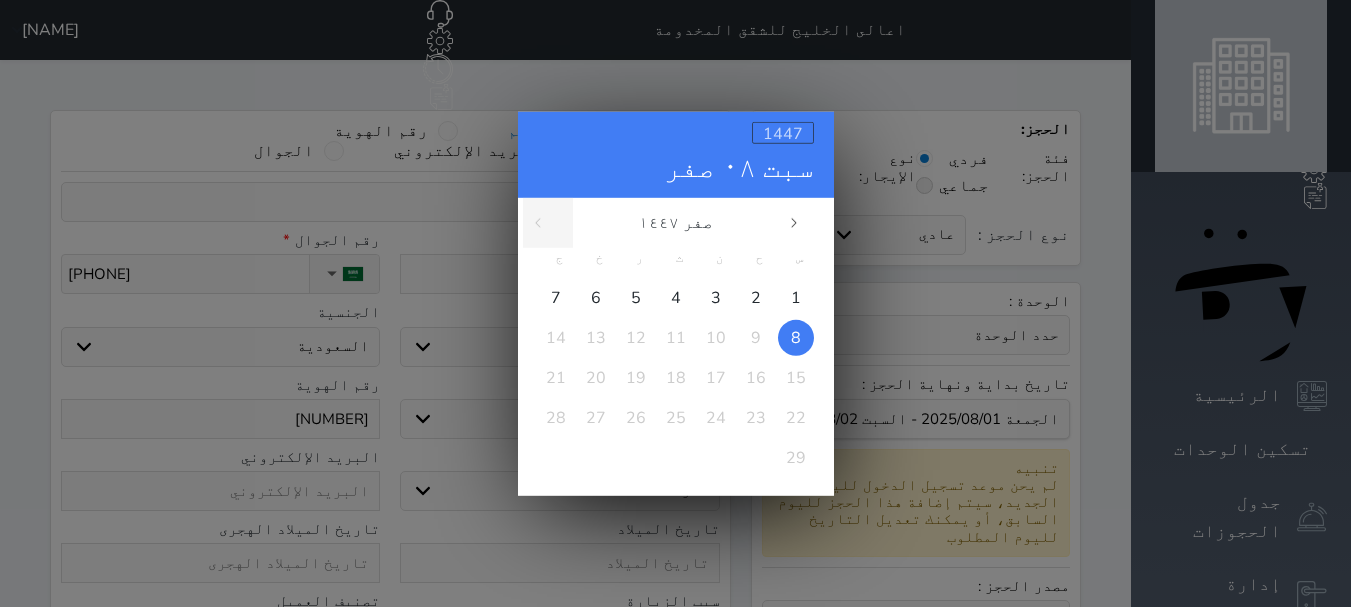 click on "1447" at bounding box center (783, 133) 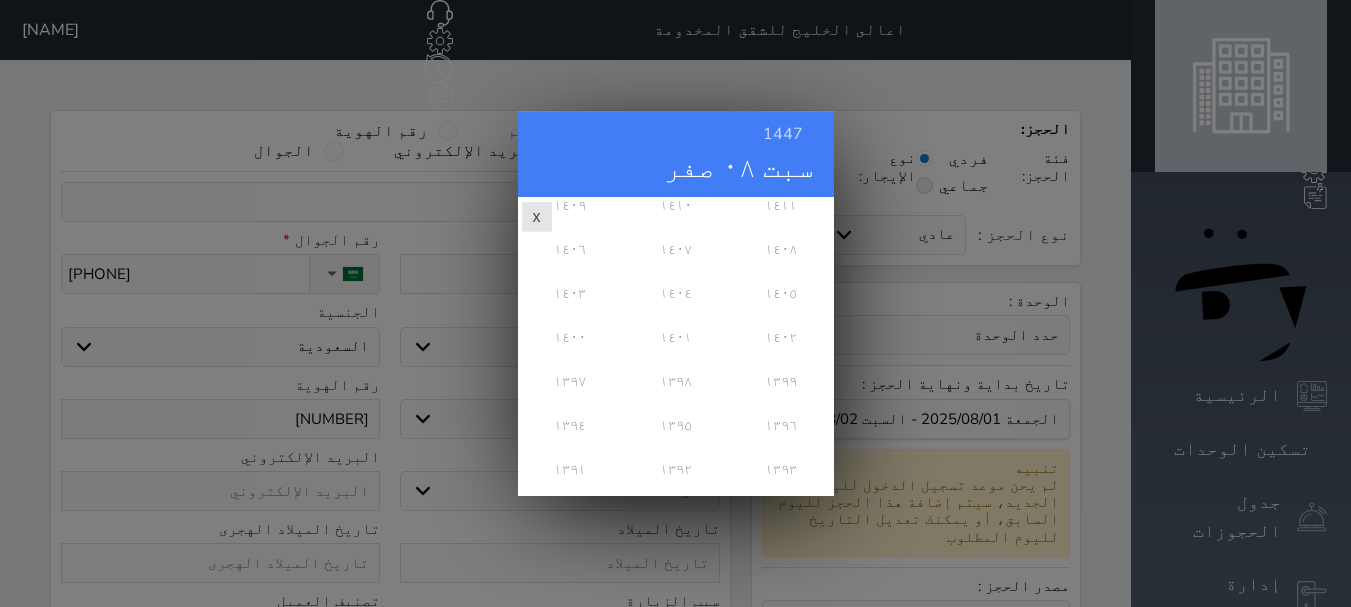 scroll, scrollTop: 600, scrollLeft: 0, axis: vertical 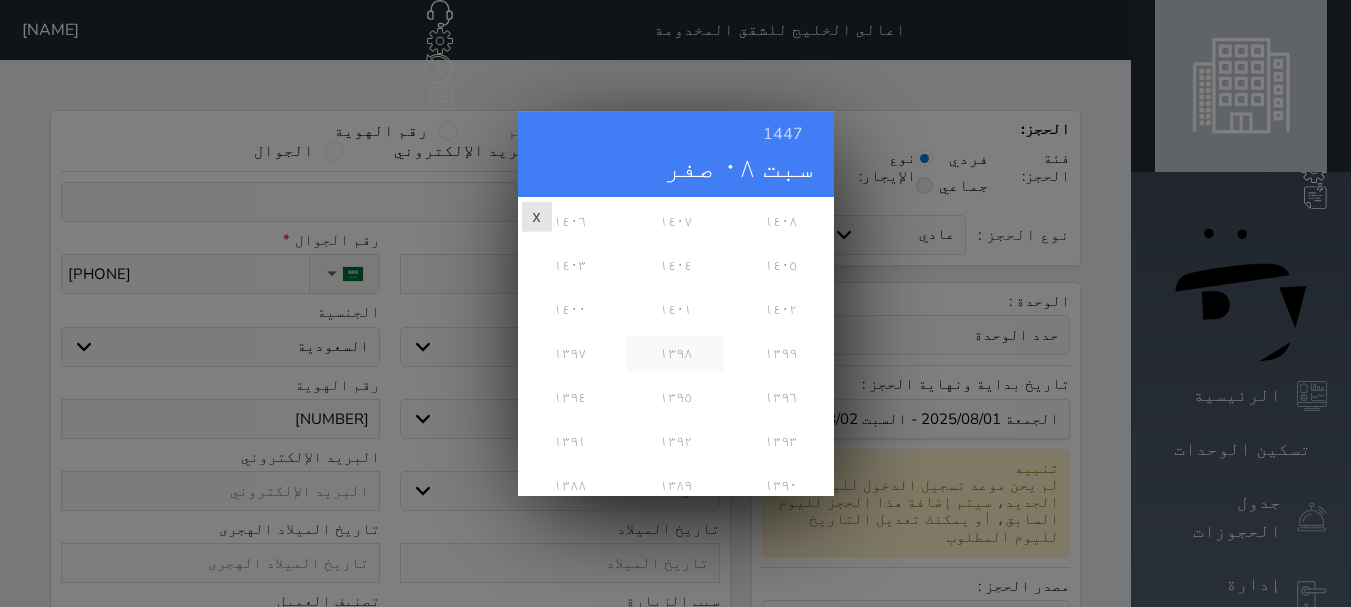 click on "١٣٩٨" at bounding box center (675, 353) 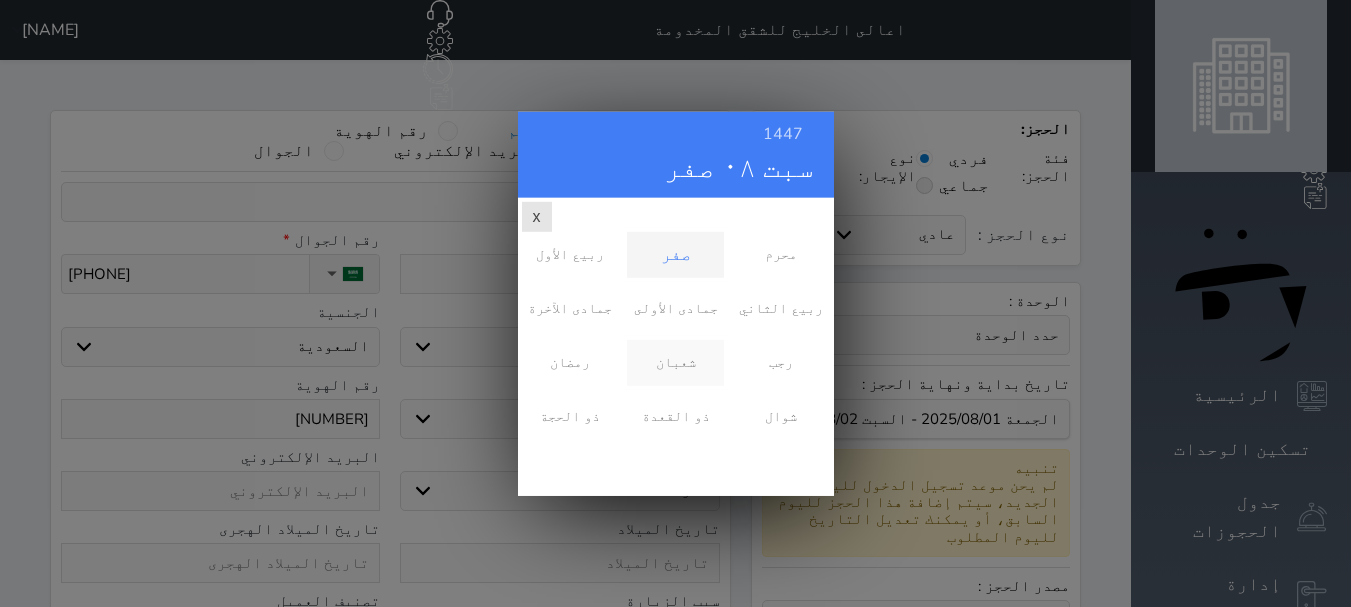 scroll, scrollTop: 0, scrollLeft: 0, axis: both 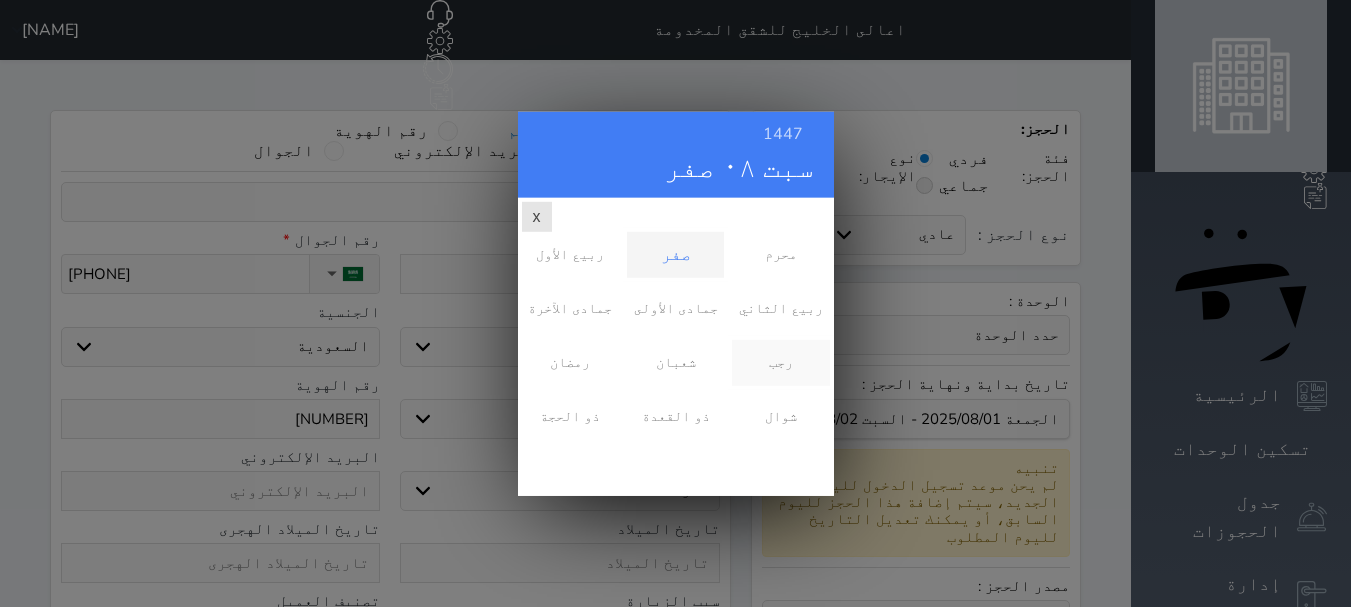 click on "رجب" at bounding box center [780, 362] 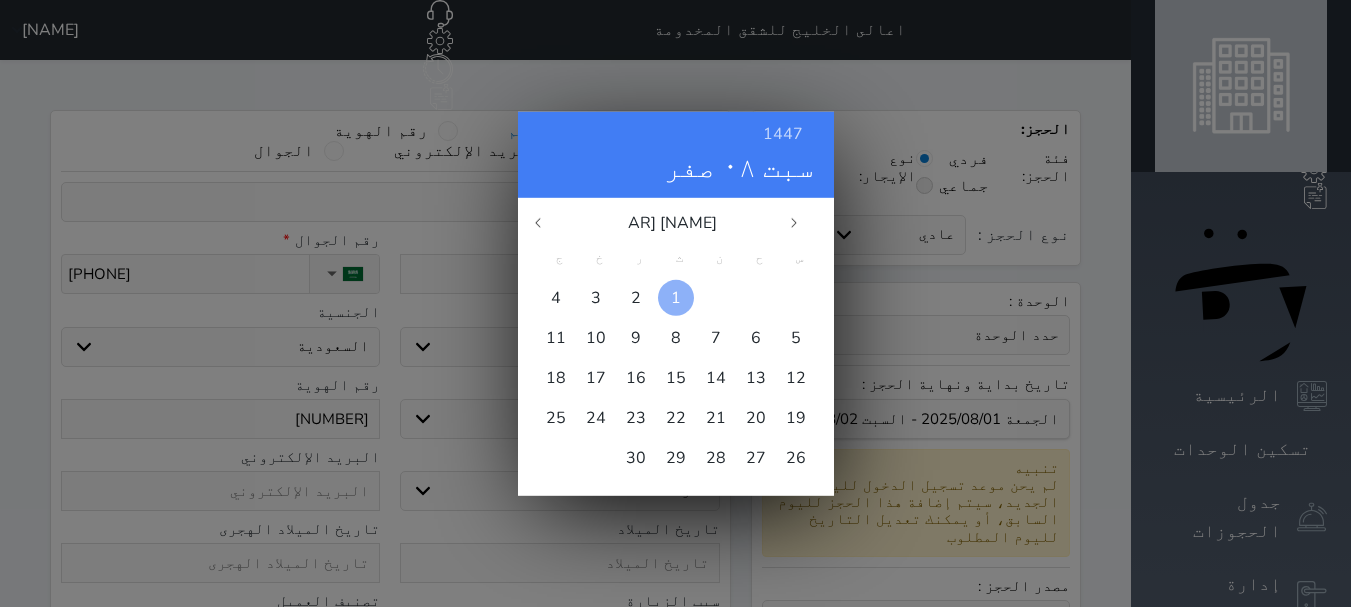 click on "1" at bounding box center (676, 297) 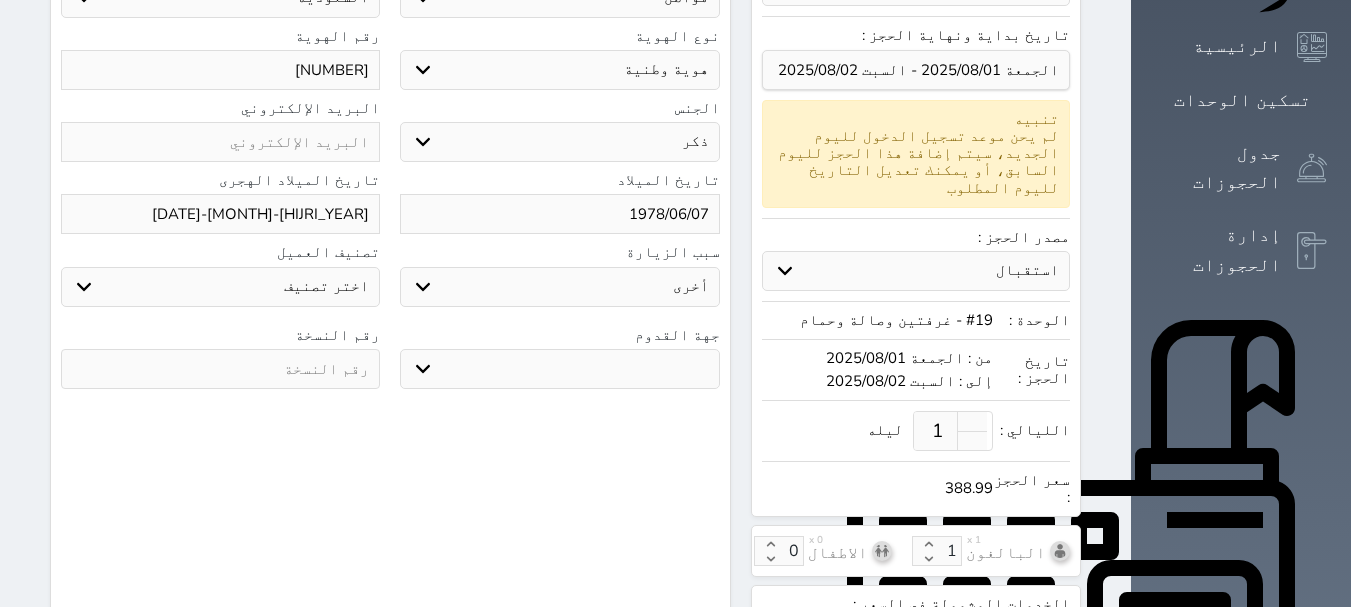 scroll, scrollTop: 400, scrollLeft: 0, axis: vertical 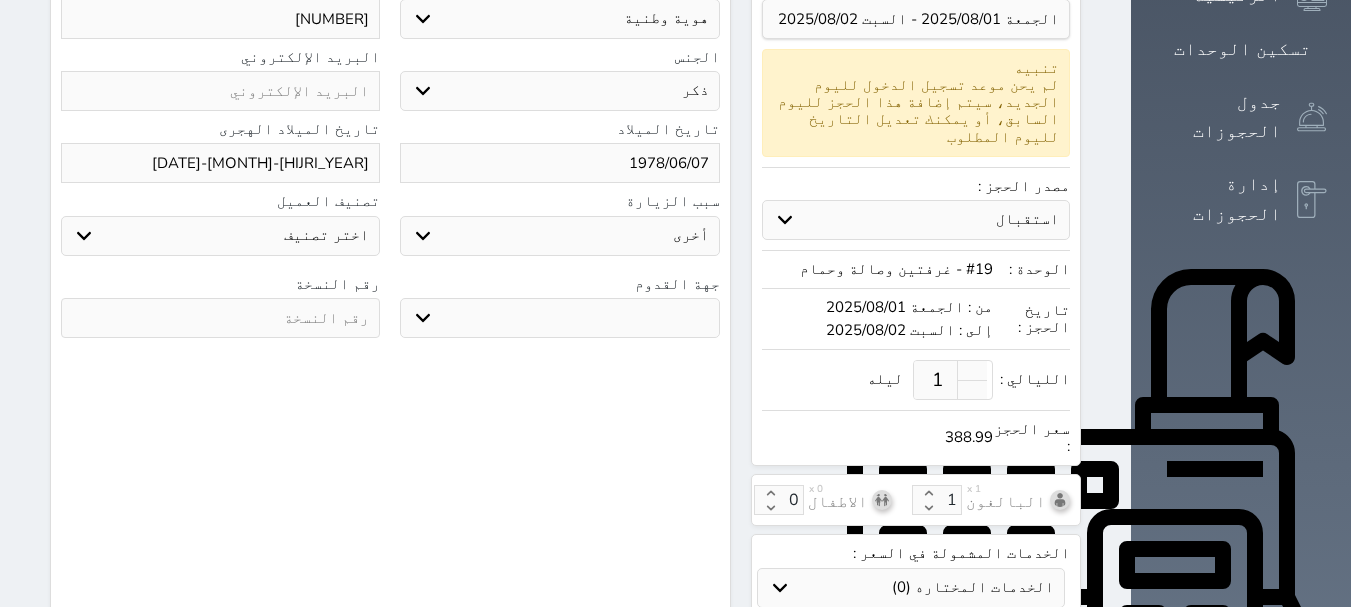 click on "جو بحر ارض" at bounding box center [559, 318] 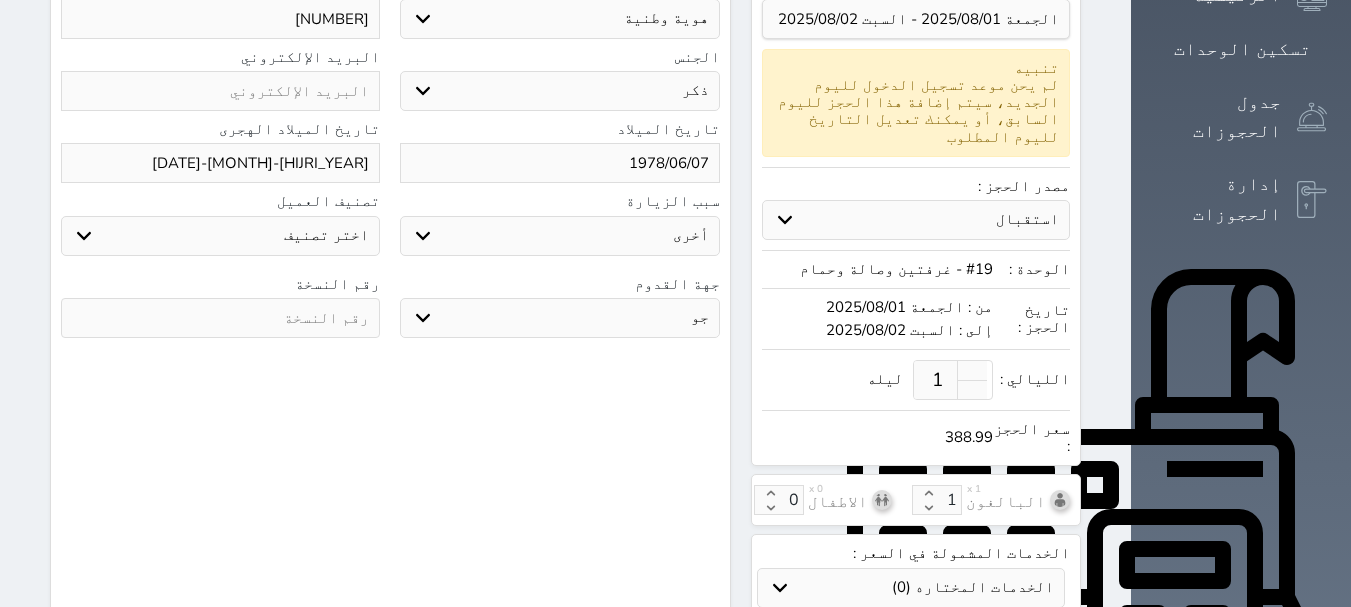 click on "جو بحر ارض" at bounding box center (559, 318) 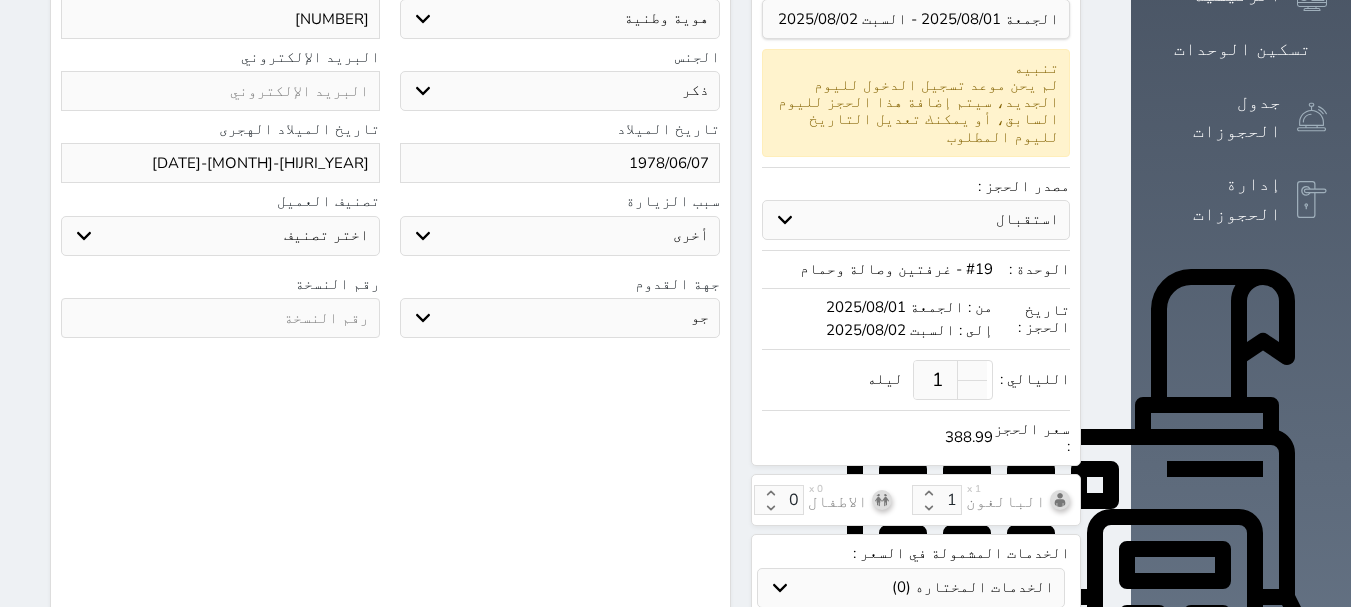 click at bounding box center (220, 318) 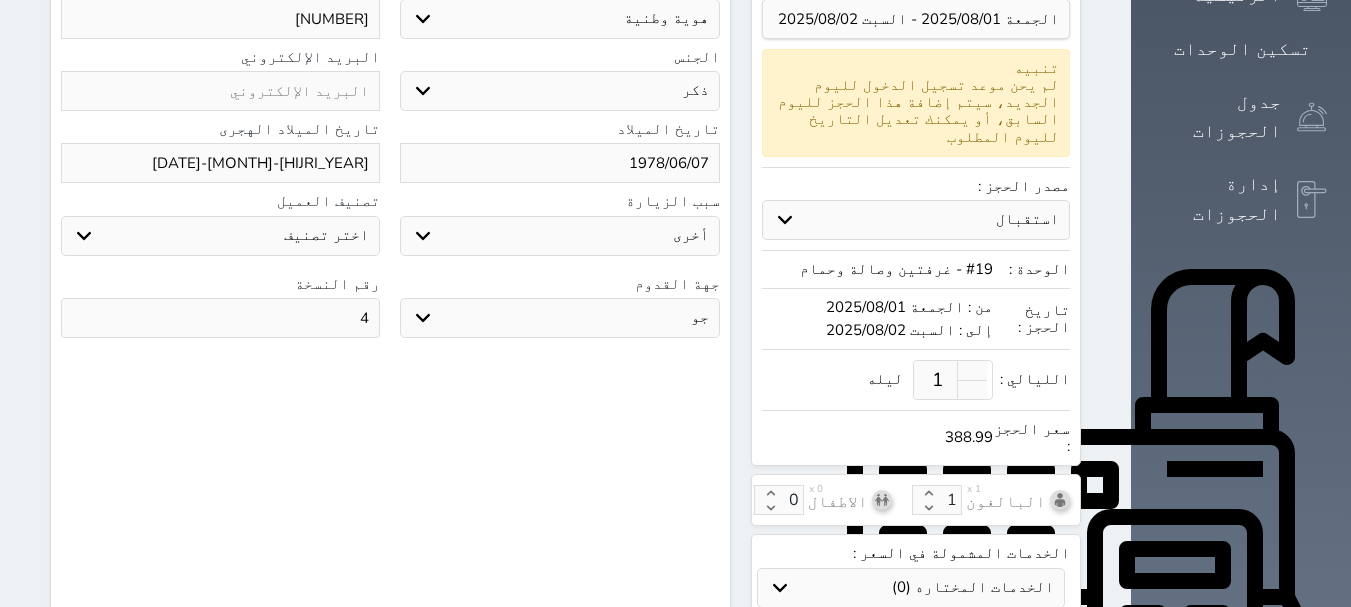 click on "4" at bounding box center [220, 318] 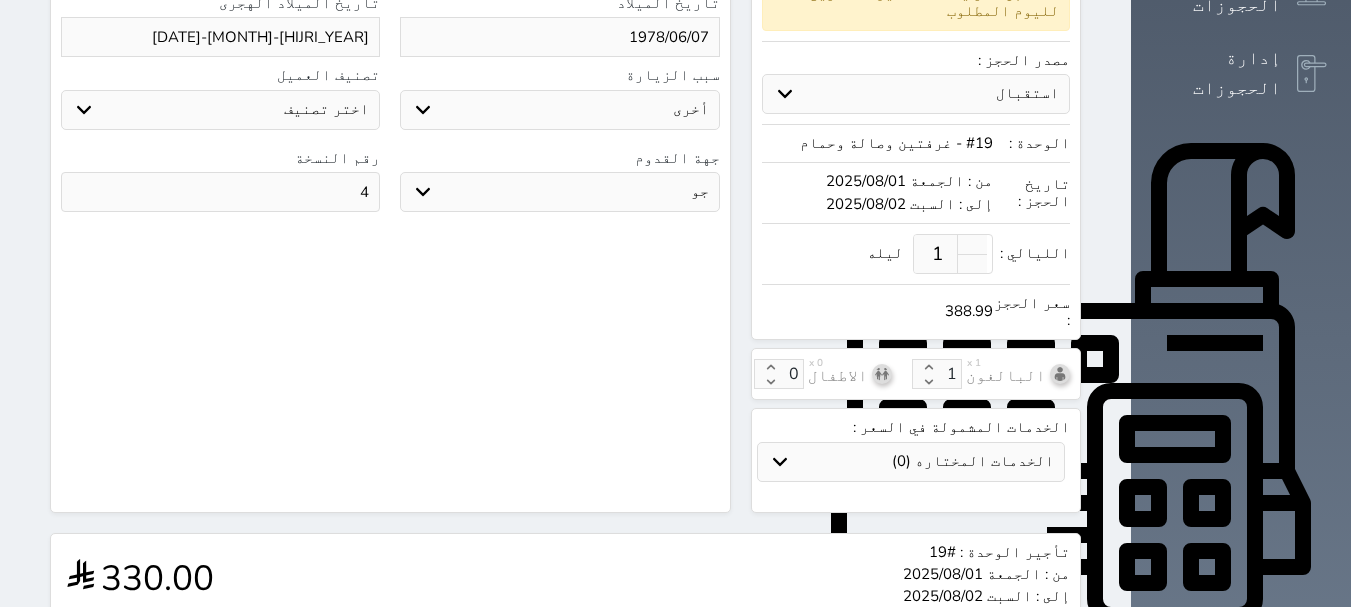 scroll, scrollTop: 710, scrollLeft: 0, axis: vertical 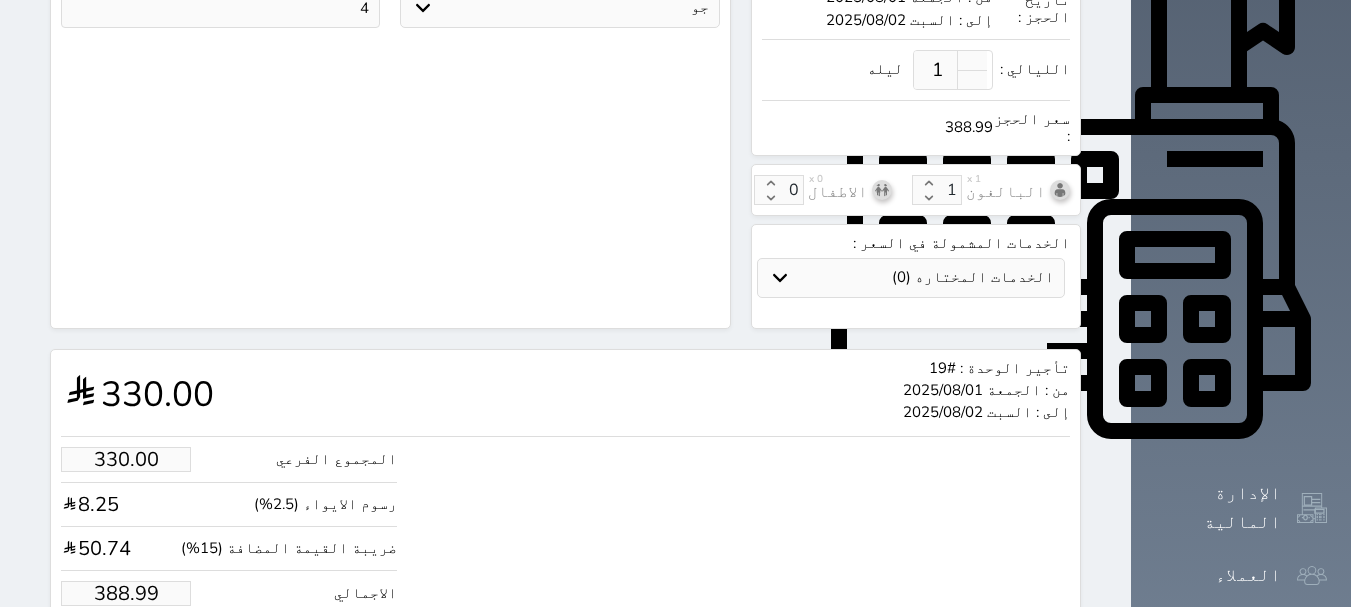 click on "حجز" at bounding box center [149, 654] 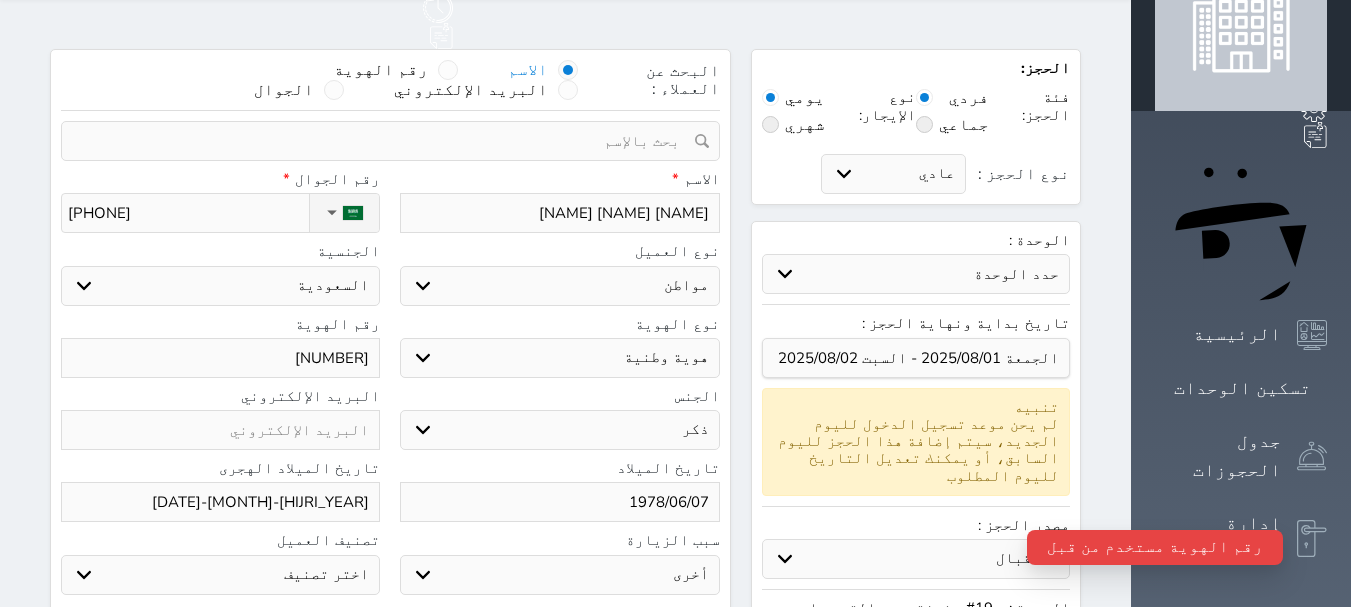 scroll, scrollTop: 10, scrollLeft: 0, axis: vertical 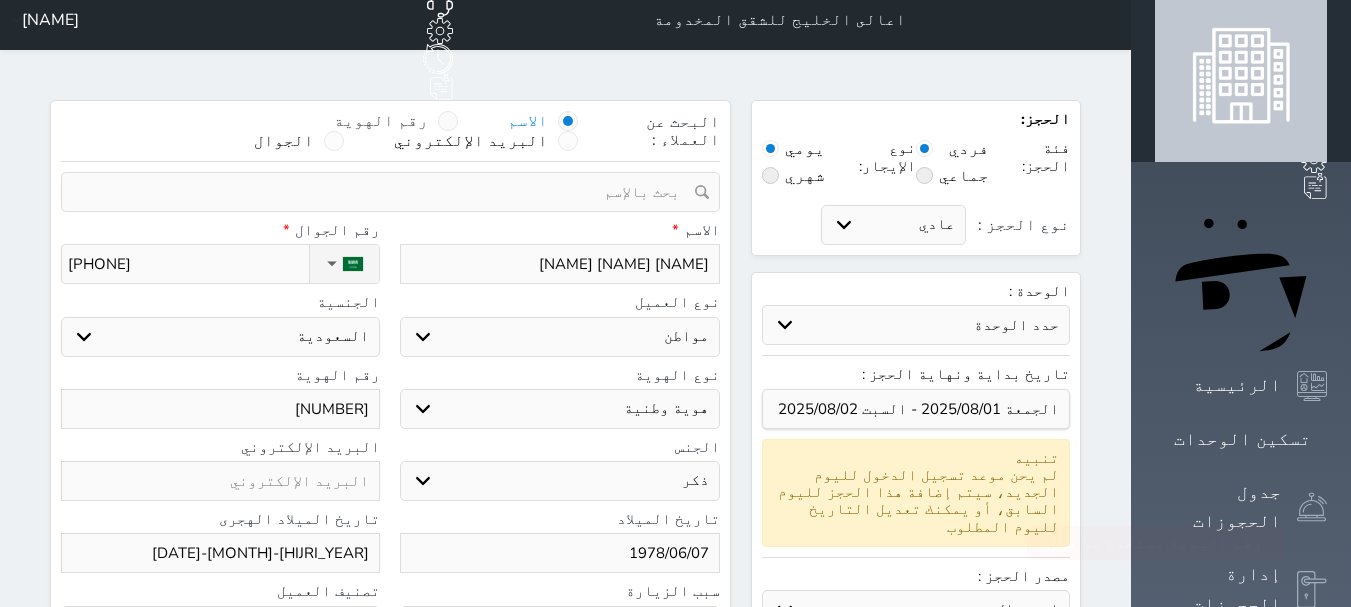 click at bounding box center (448, 121) 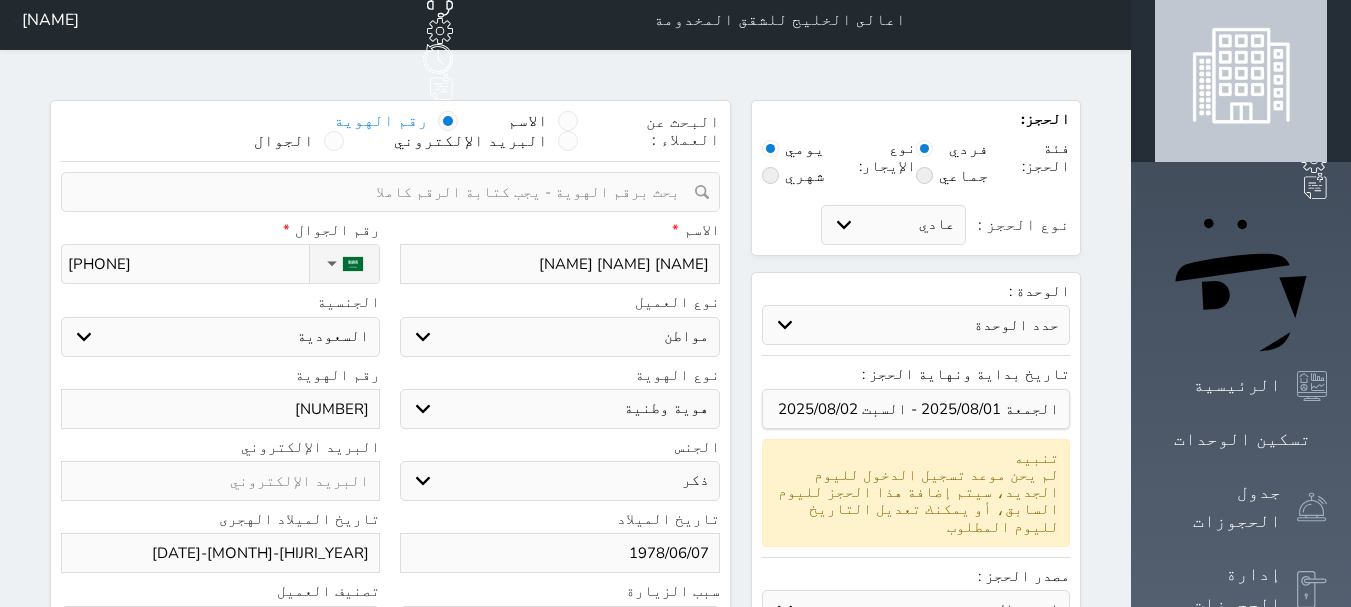 click at bounding box center [448, 121] 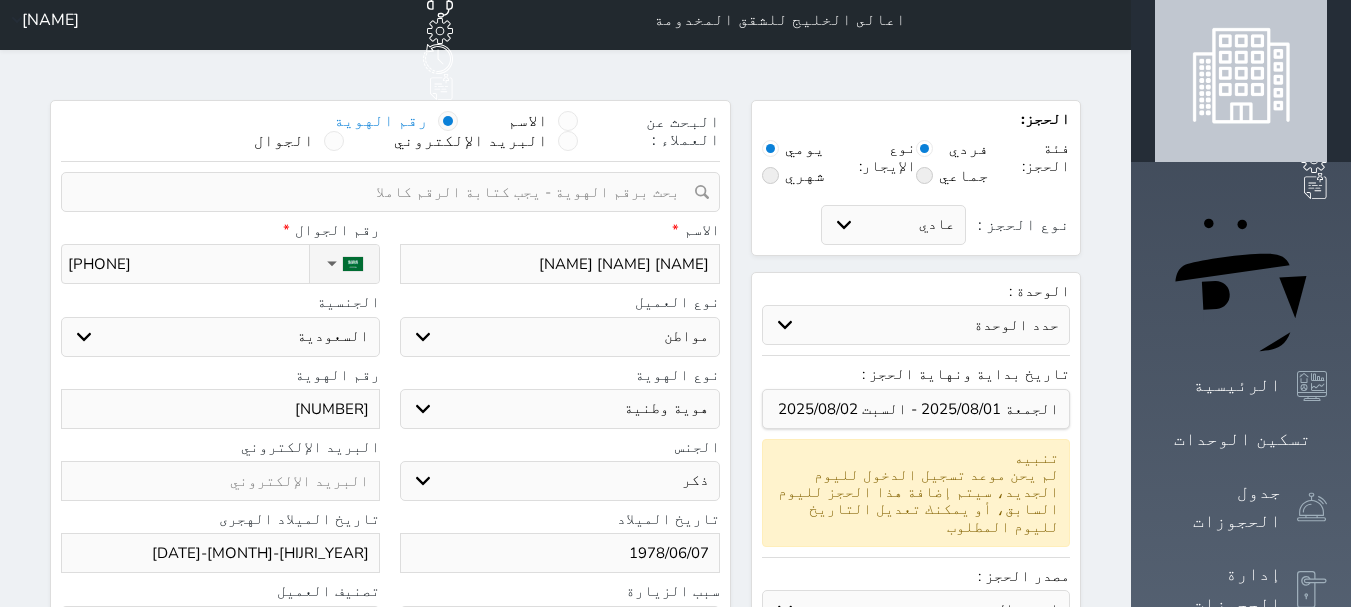 click at bounding box center (383, 192) 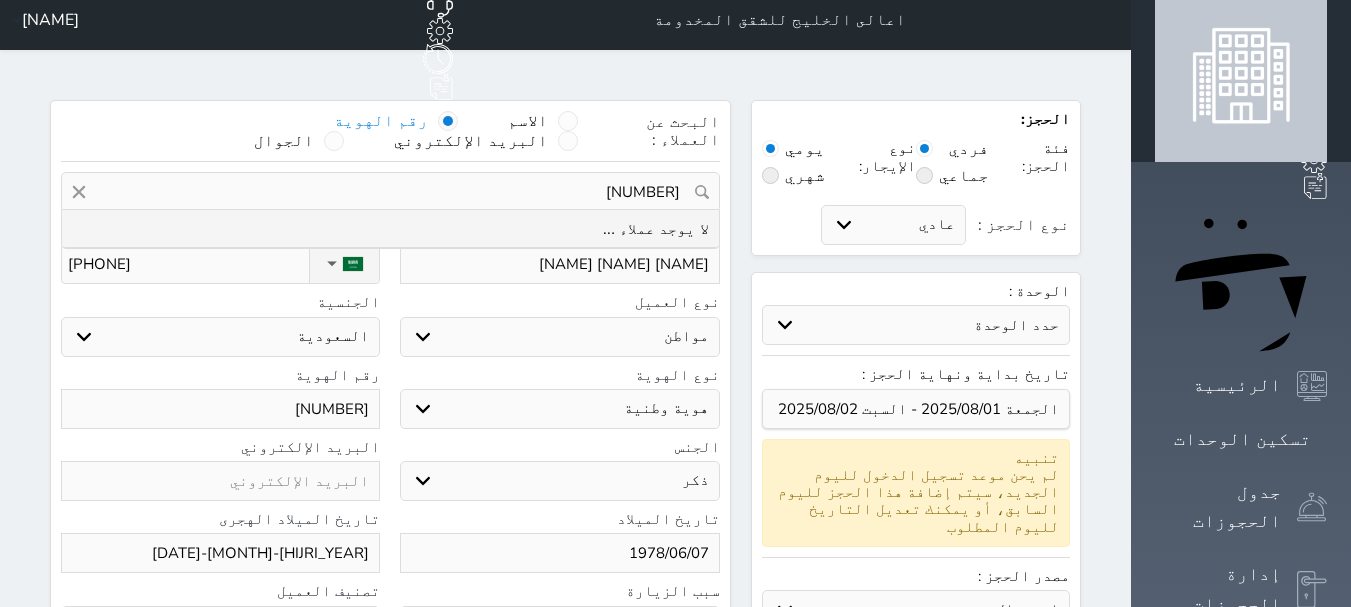 click on "[NUMBER]" at bounding box center (390, 192) 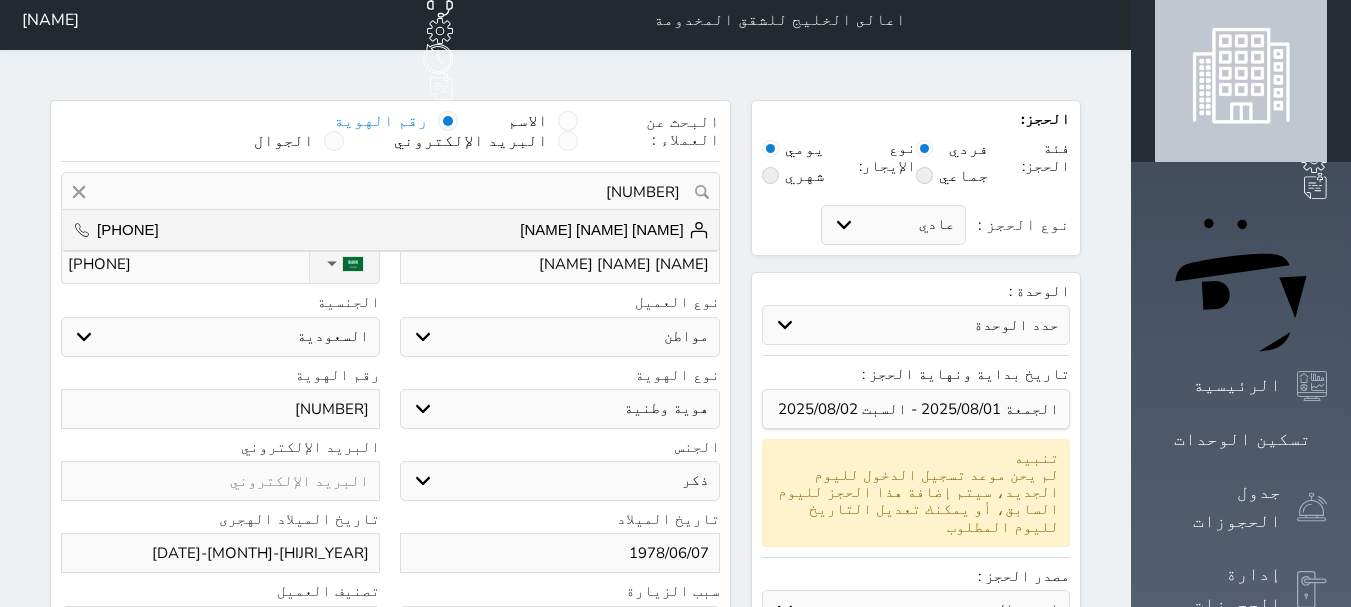 click on "[NUMBER]" at bounding box center [390, 192] 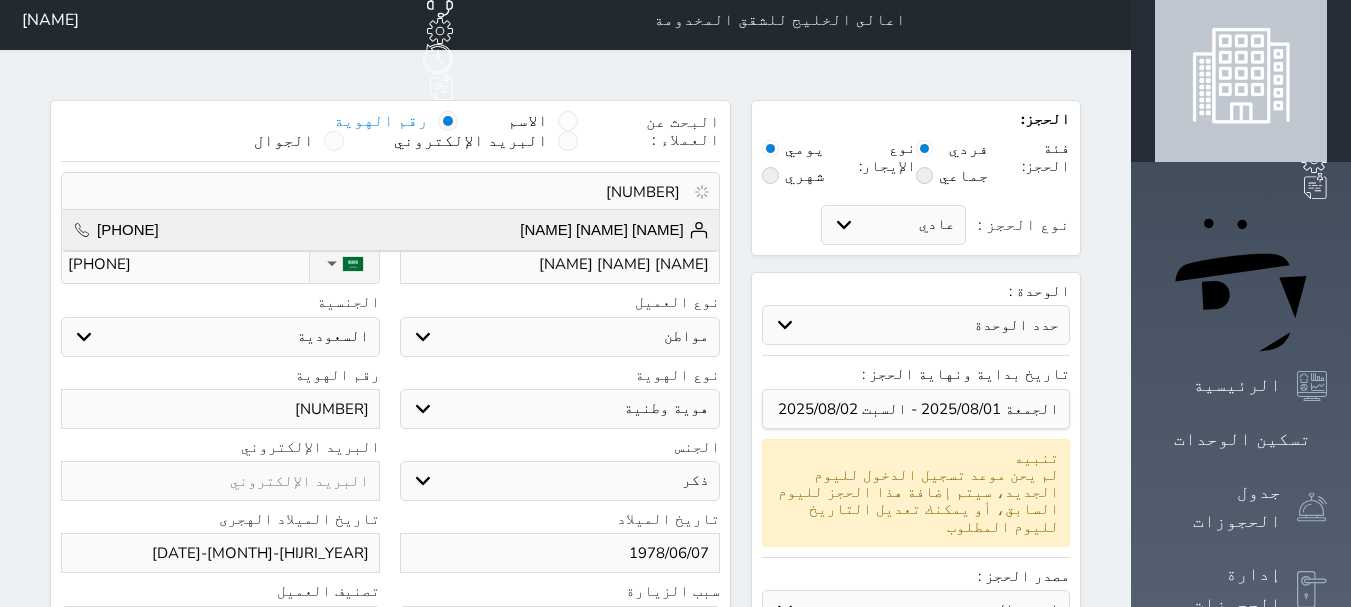 click on "[NAME] [NAME] [NAME] || [PHONE]" at bounding box center (390, 230) 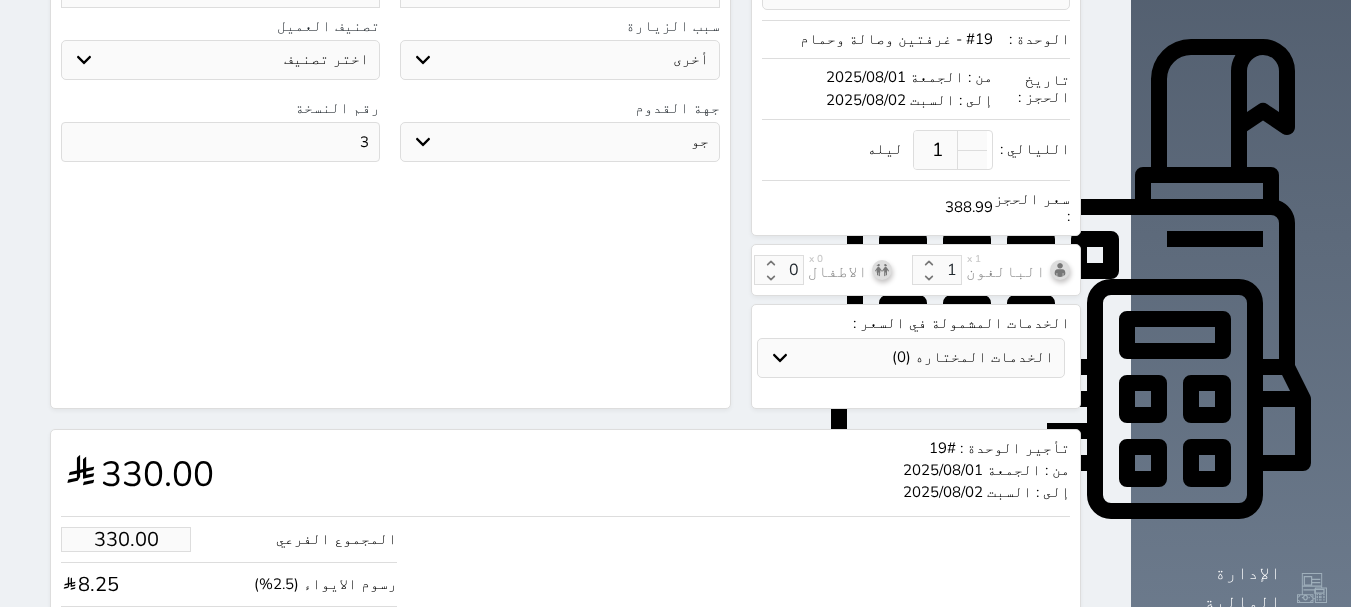scroll, scrollTop: 710, scrollLeft: 0, axis: vertical 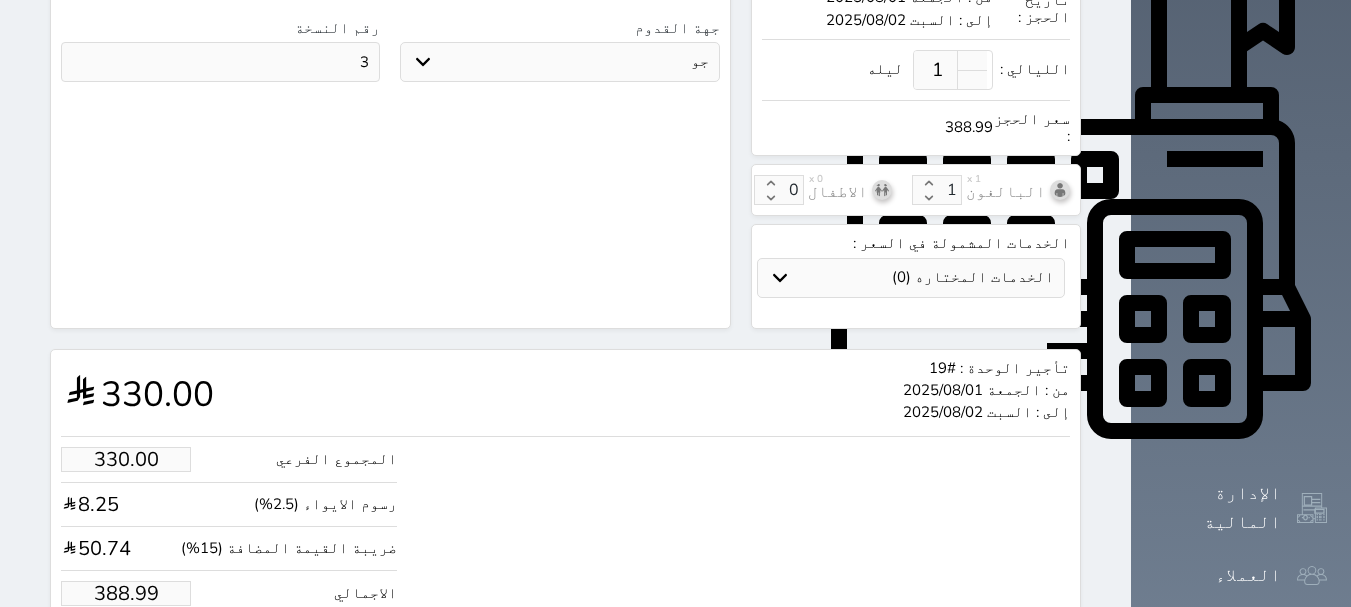 click on "حجز" at bounding box center (149, 654) 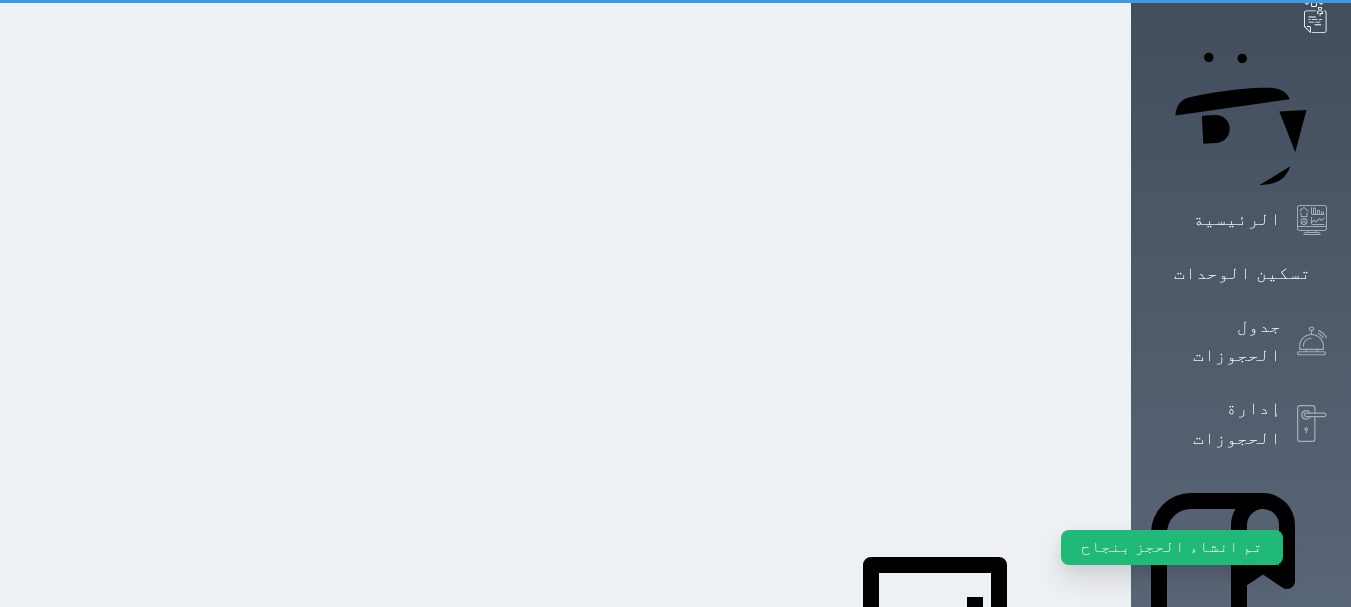scroll, scrollTop: 0, scrollLeft: 0, axis: both 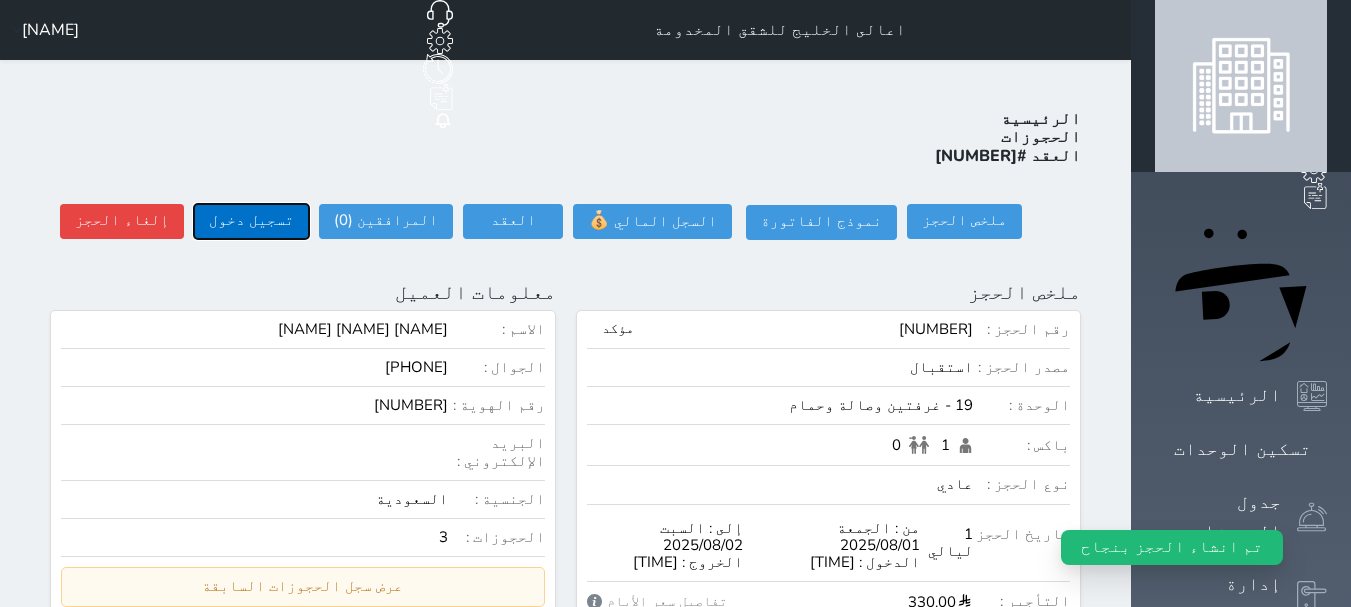 click on "تسجيل دخول" at bounding box center [251, 221] 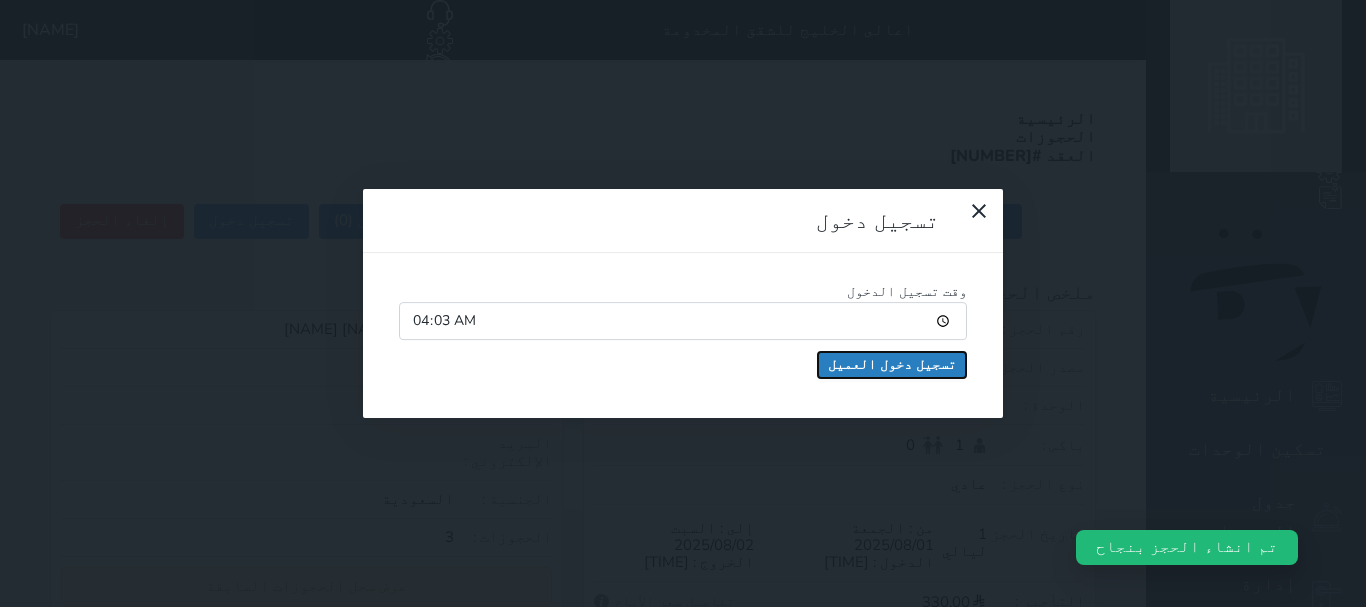 click on "تسجيل دخول العميل" at bounding box center [892, 365] 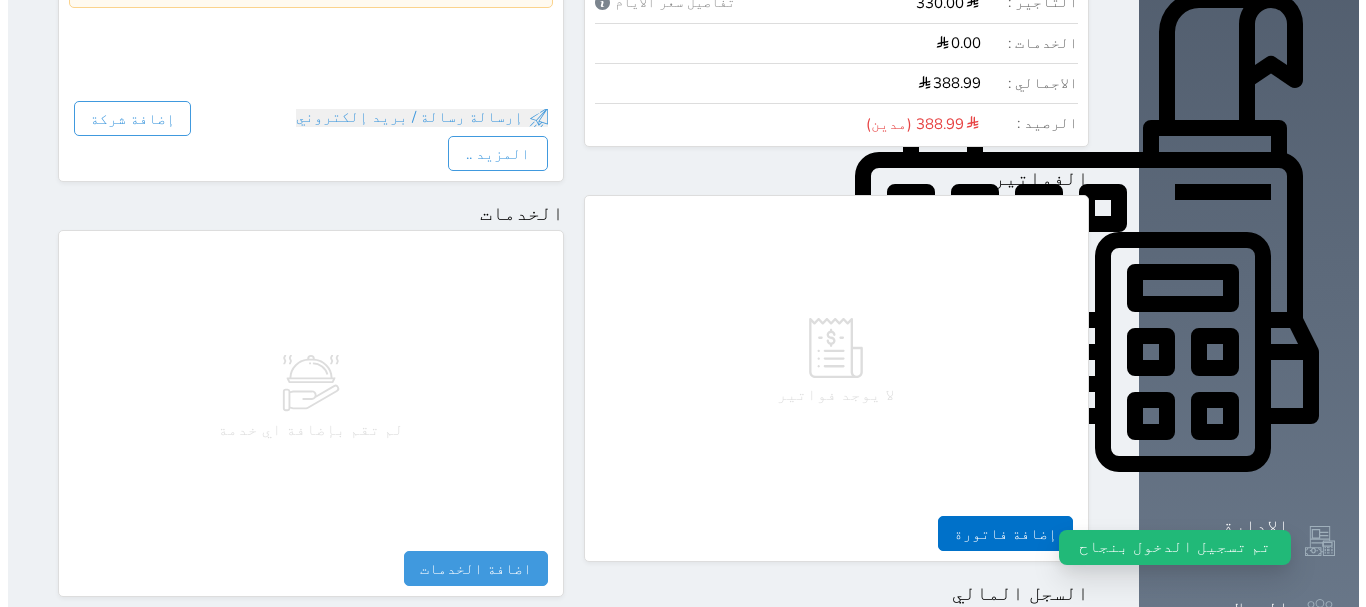 scroll, scrollTop: 700, scrollLeft: 0, axis: vertical 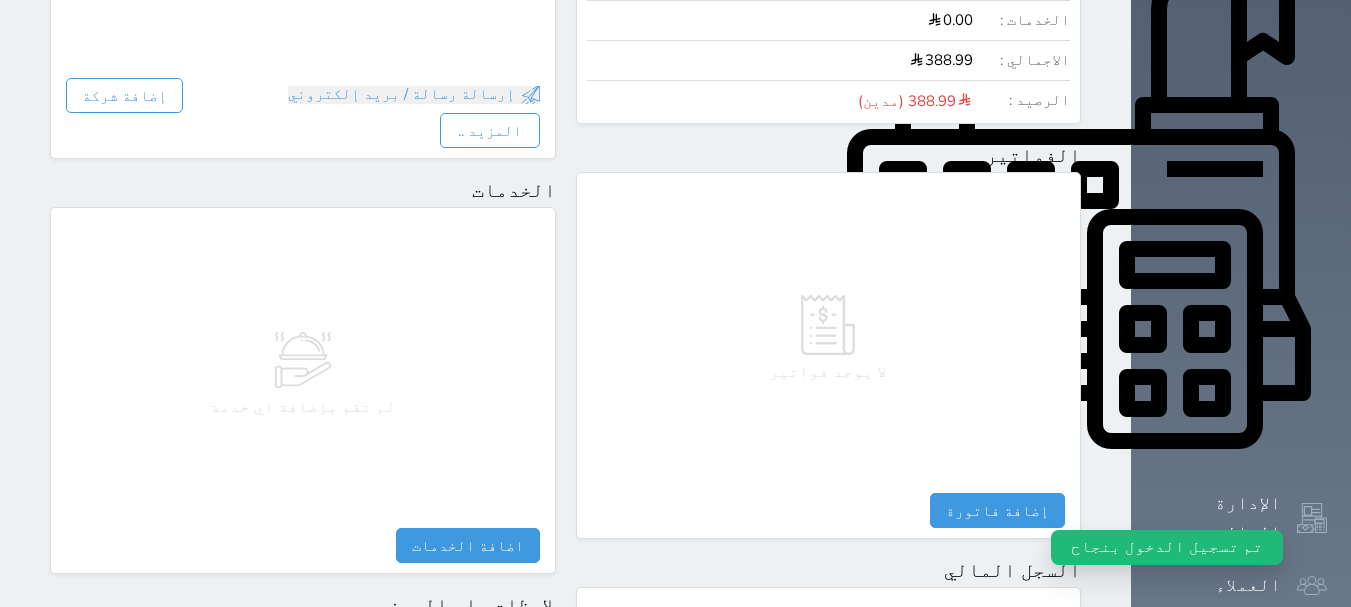 click on "لا يوجد فواتير" at bounding box center (829, 338) 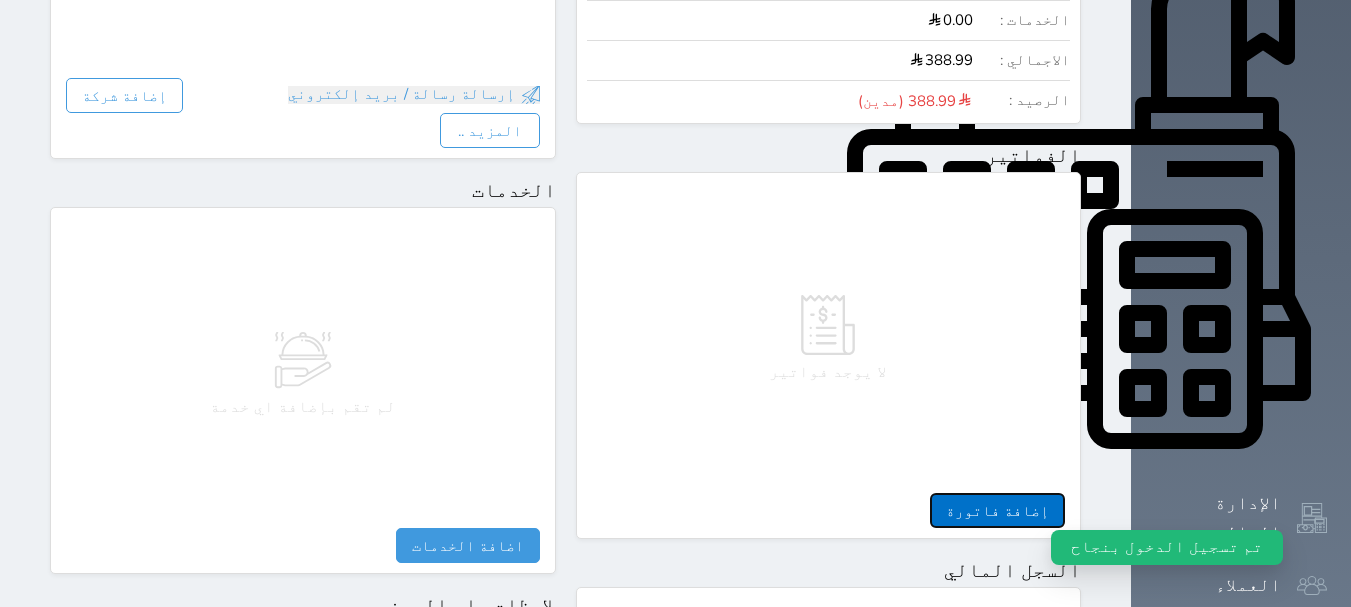 click on "إضافة فاتورة" at bounding box center [997, 510] 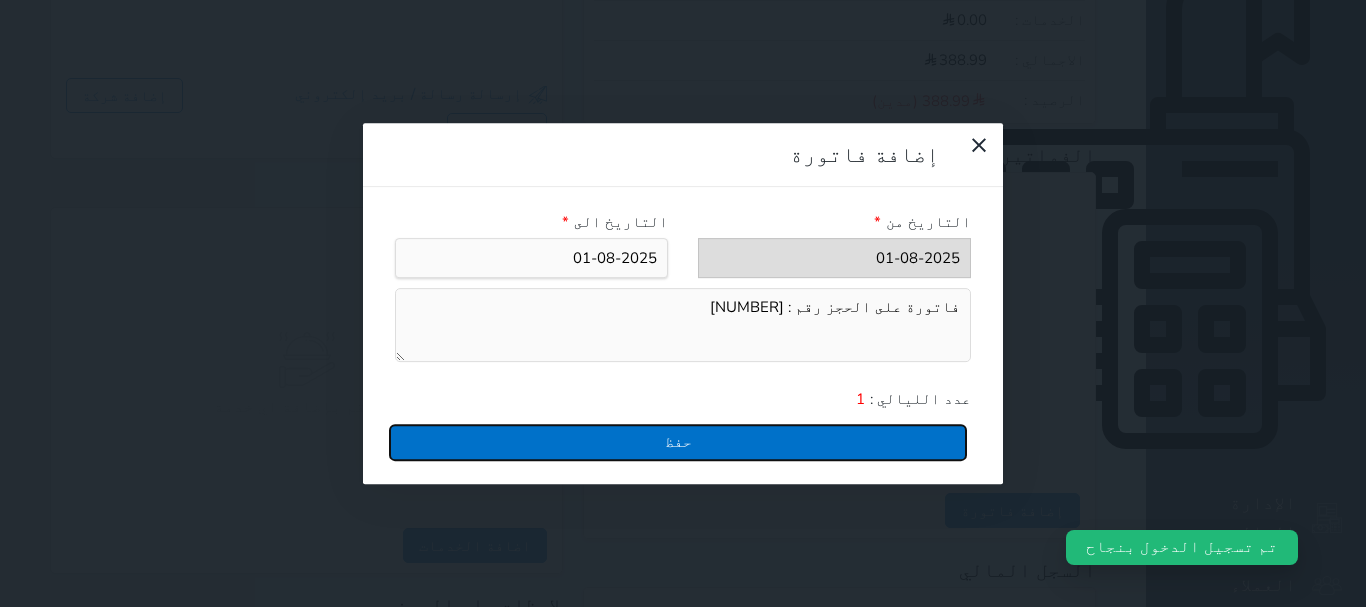 click on "حفظ" at bounding box center [678, 442] 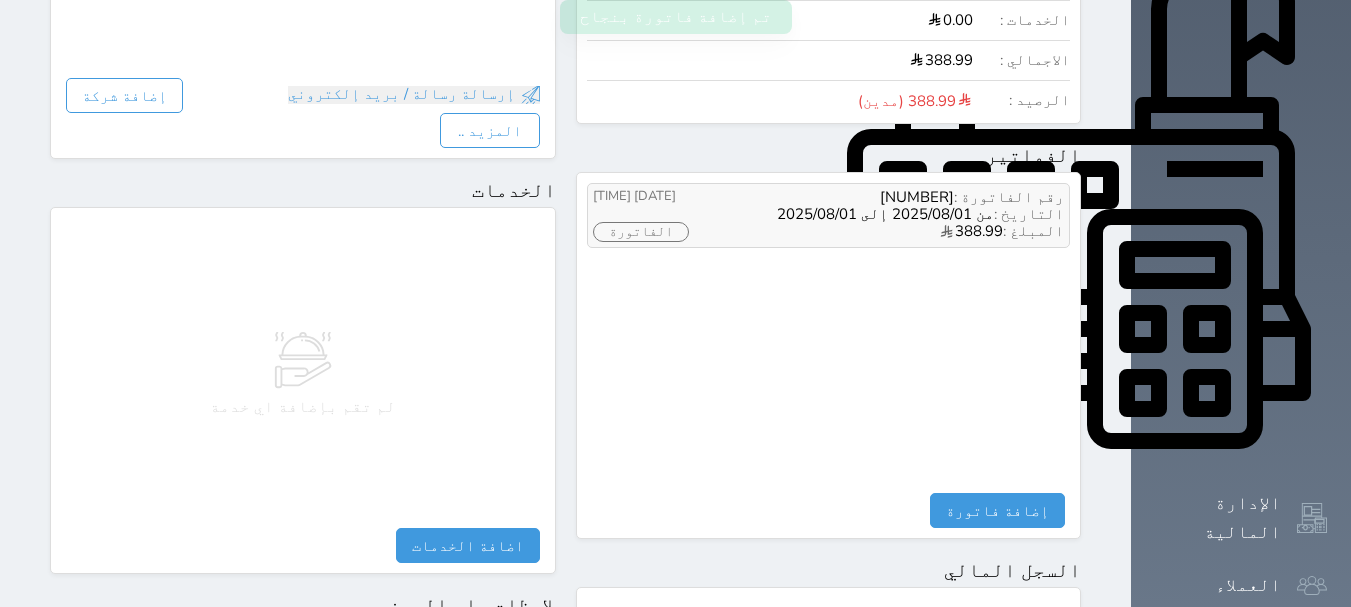 click on "الفاتورة" at bounding box center (641, 232) 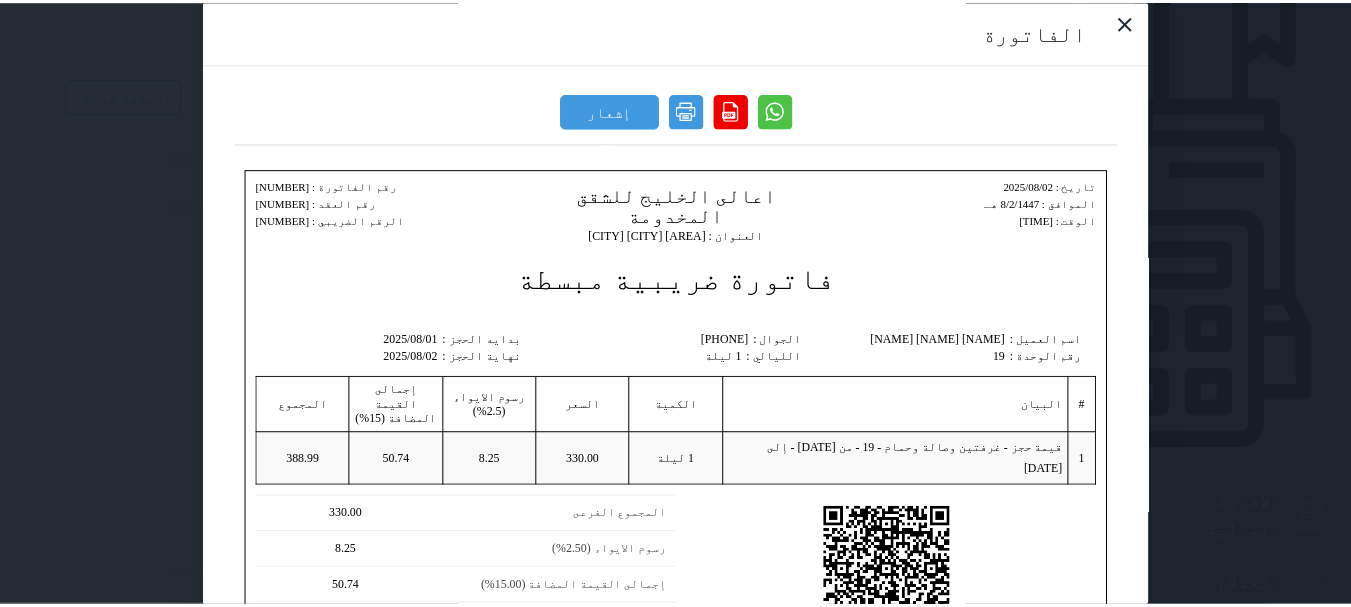 scroll, scrollTop: 0, scrollLeft: 0, axis: both 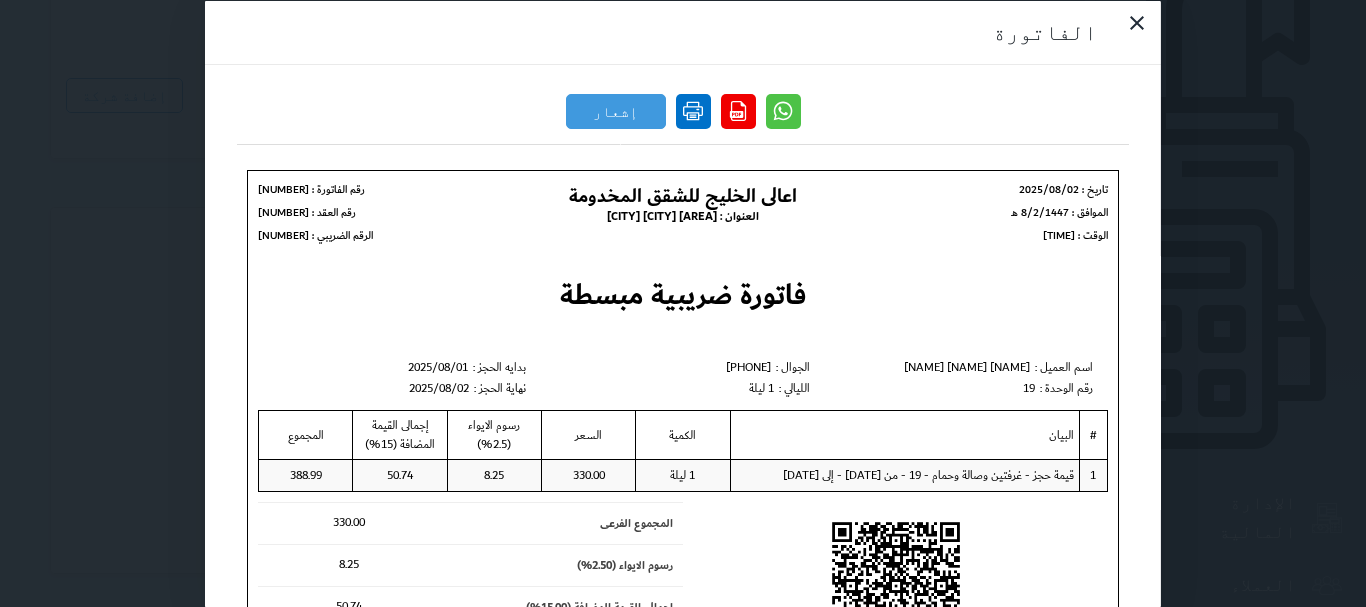 click at bounding box center (693, 110) 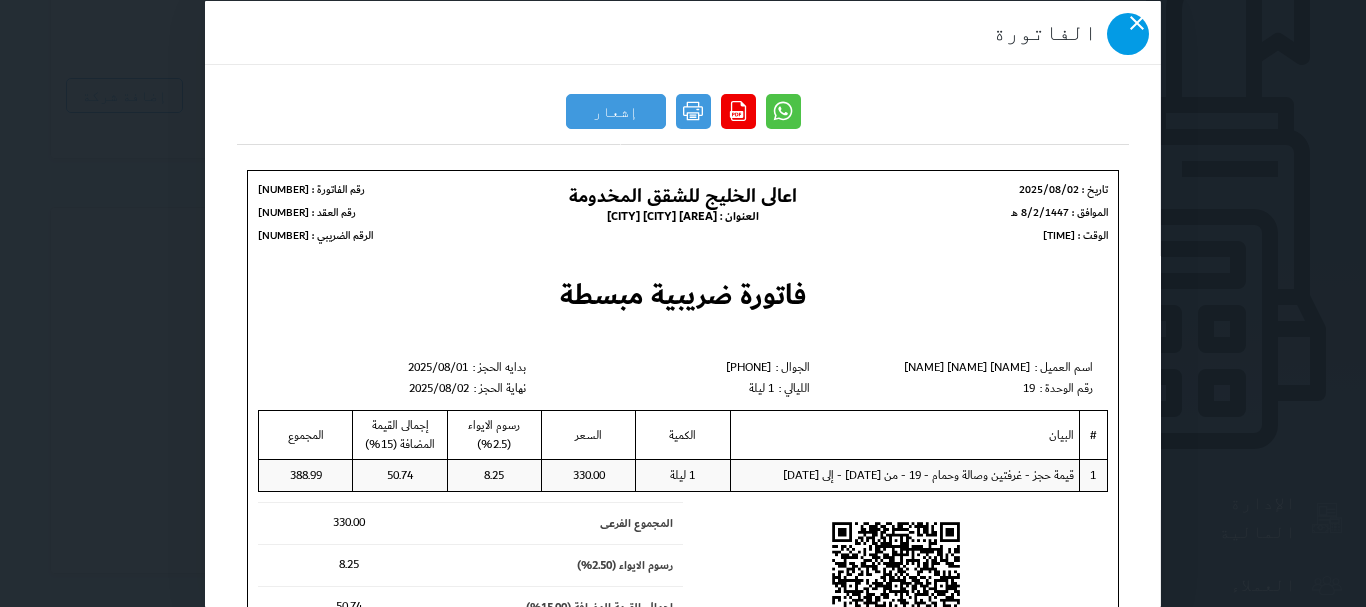 click 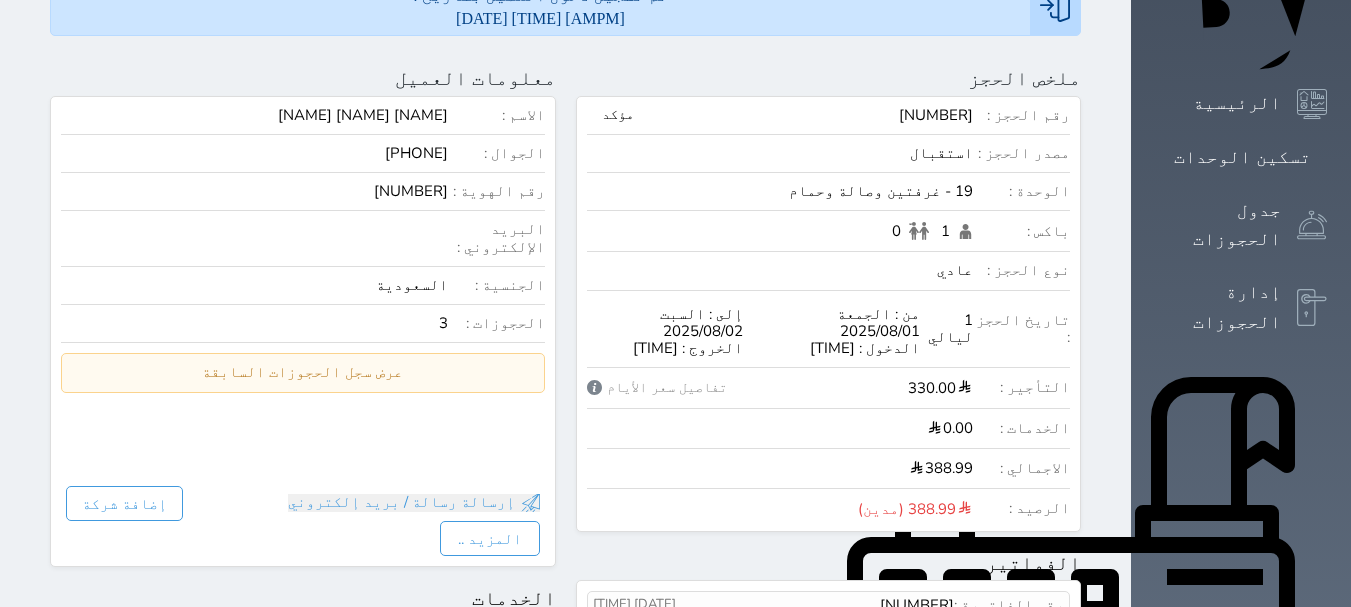 scroll, scrollTop: 100, scrollLeft: 0, axis: vertical 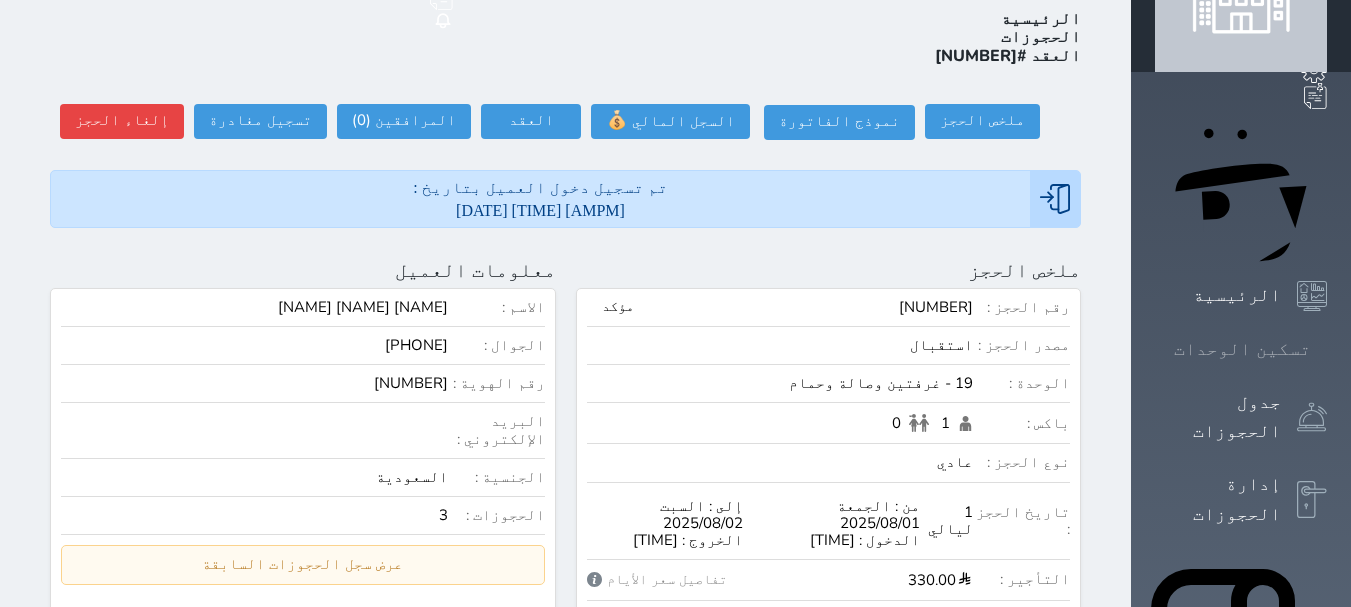 click 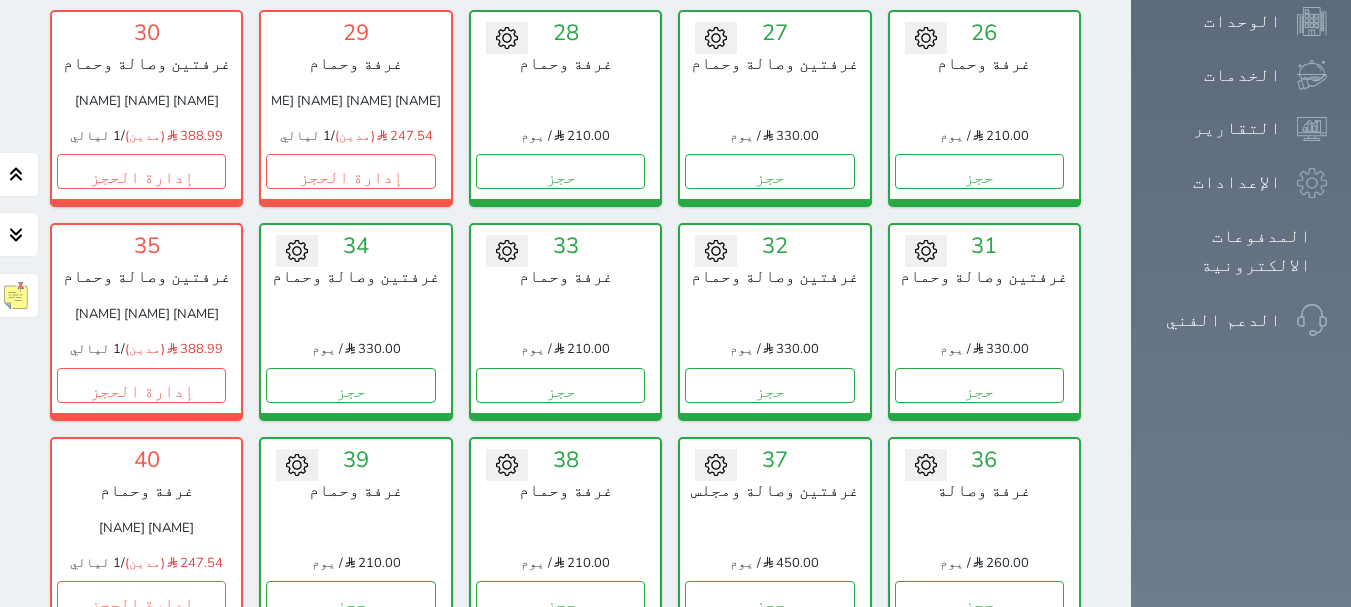 scroll, scrollTop: 1400, scrollLeft: 0, axis: vertical 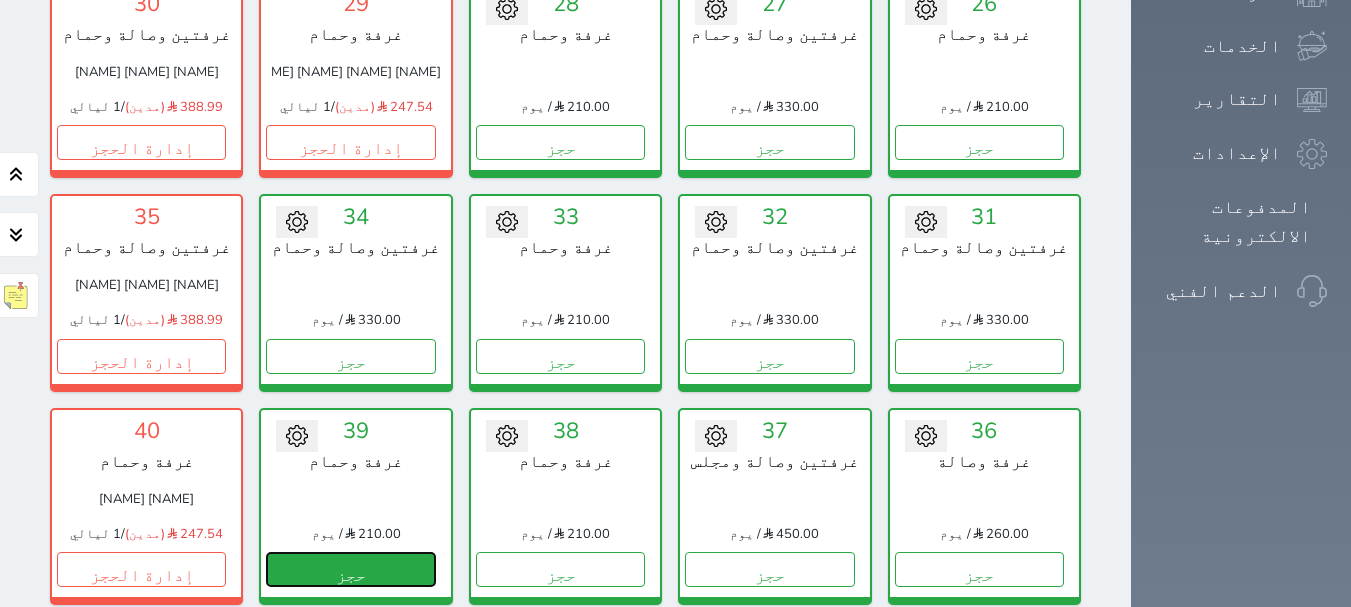click on "حجز" at bounding box center (350, 569) 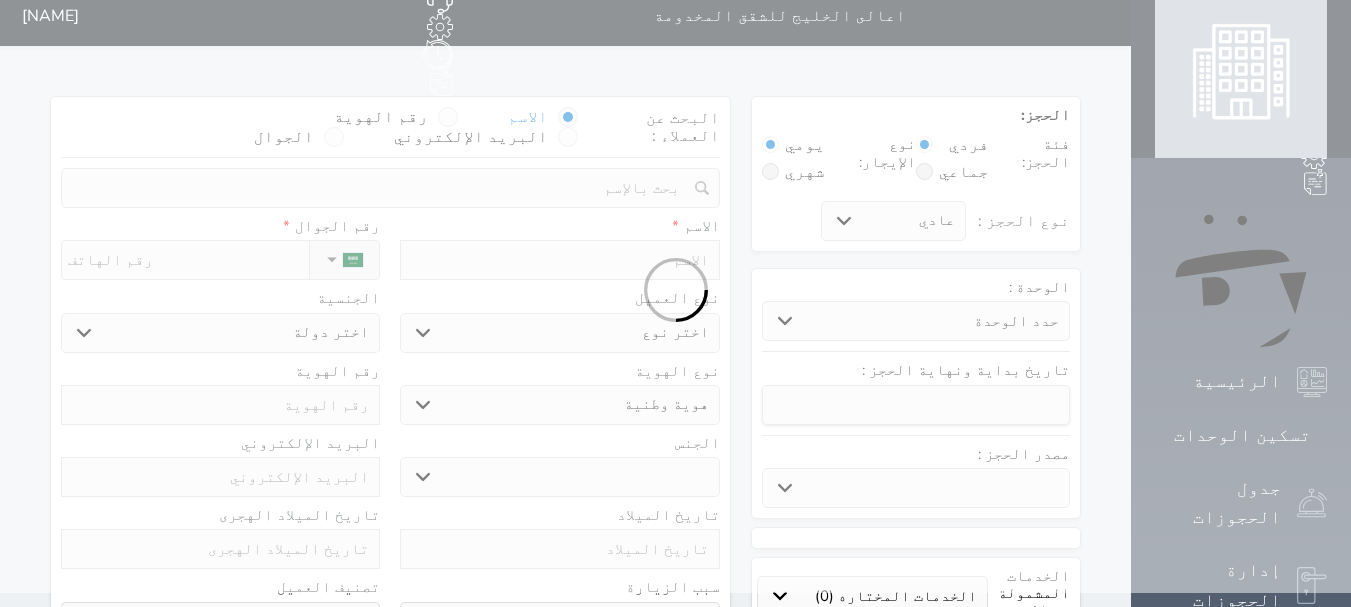 scroll, scrollTop: 0, scrollLeft: 0, axis: both 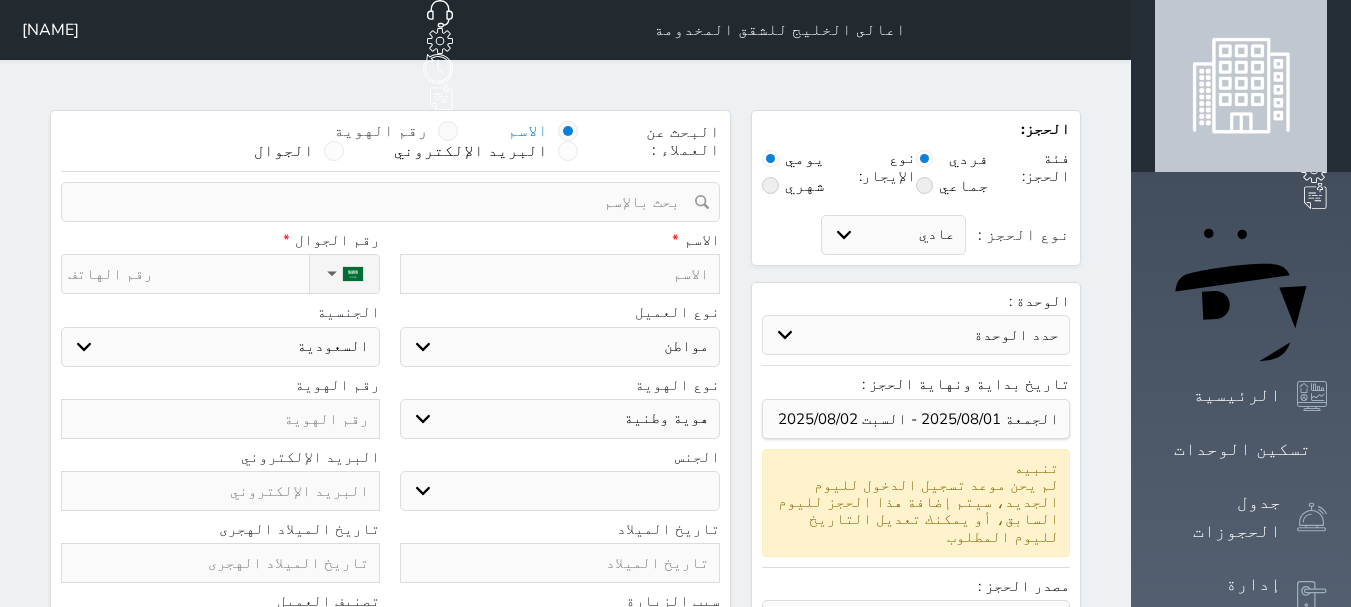 click at bounding box center (448, 131) 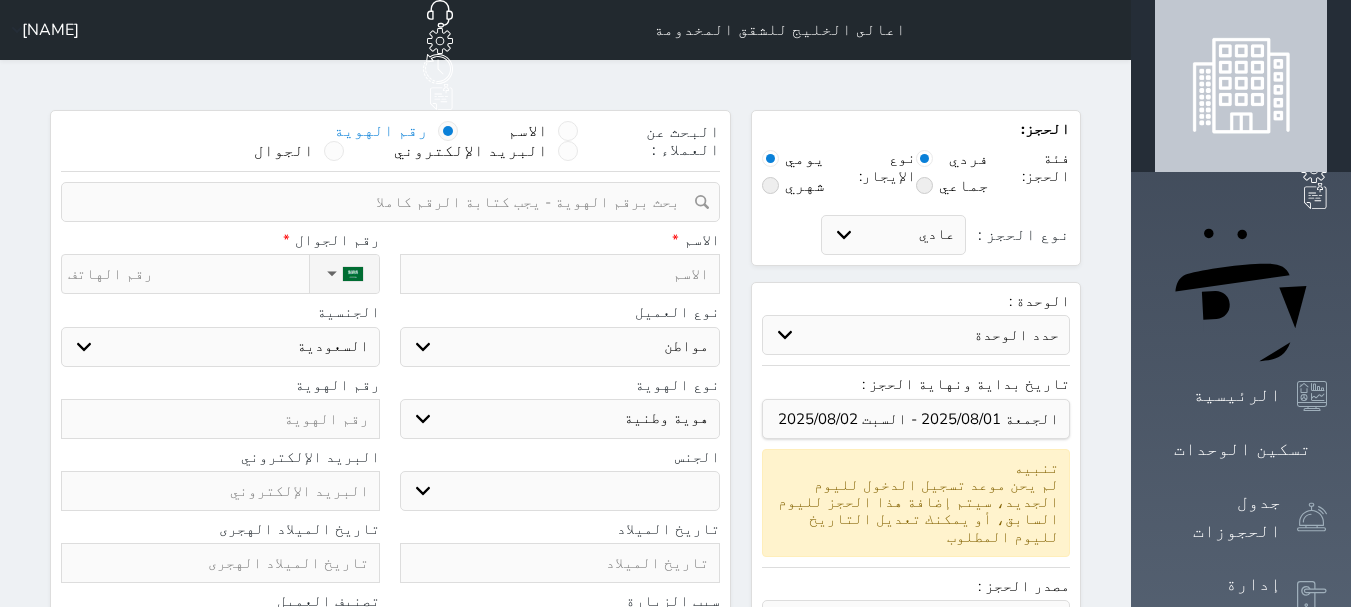 click at bounding box center (448, 131) 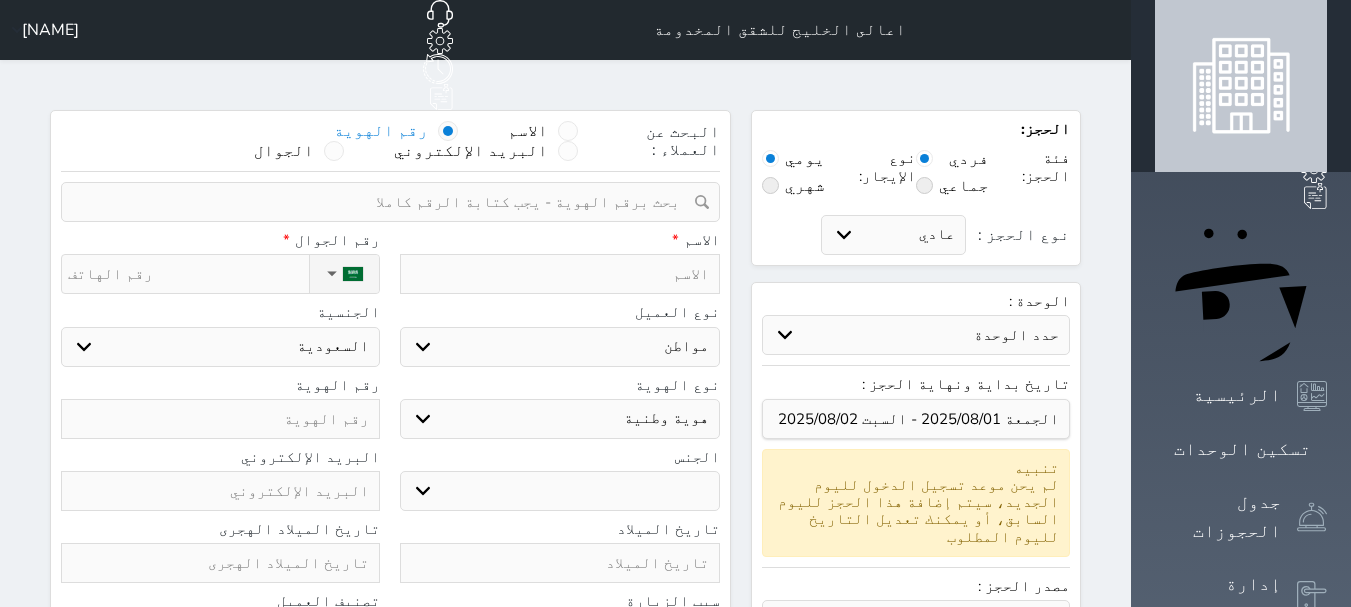click at bounding box center (448, 131) 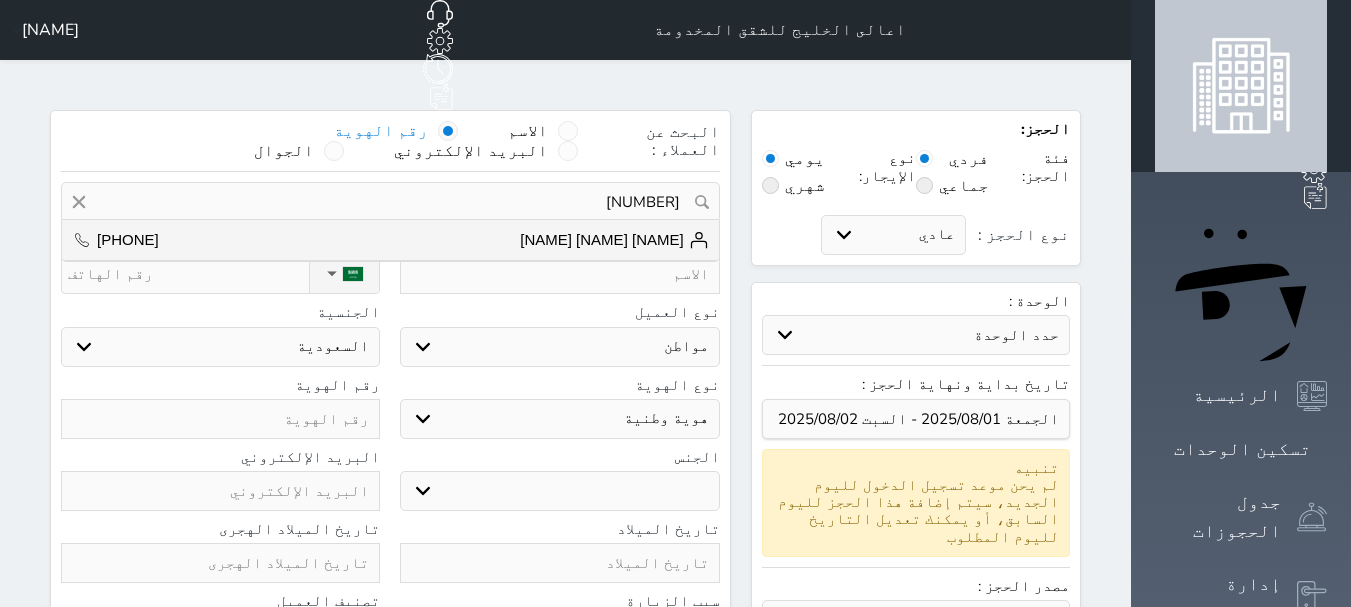 drag, startPoint x: 455, startPoint y: 144, endPoint x: 472, endPoint y: 169, distance: 30.232433 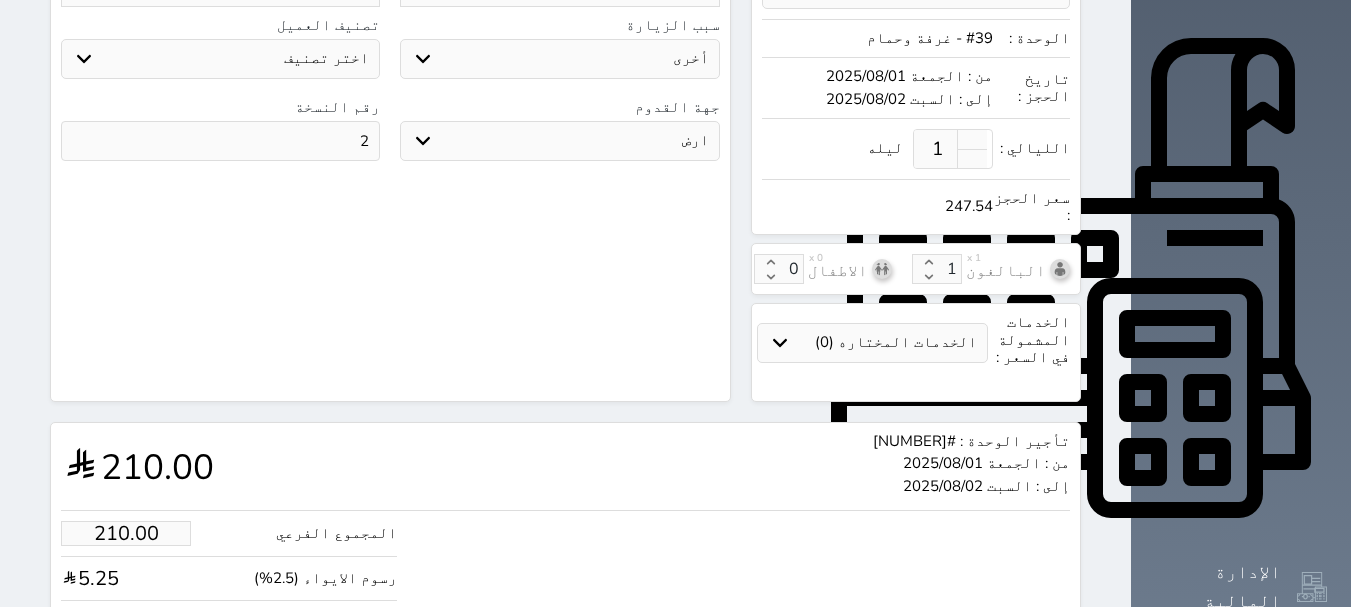 scroll, scrollTop: 700, scrollLeft: 0, axis: vertical 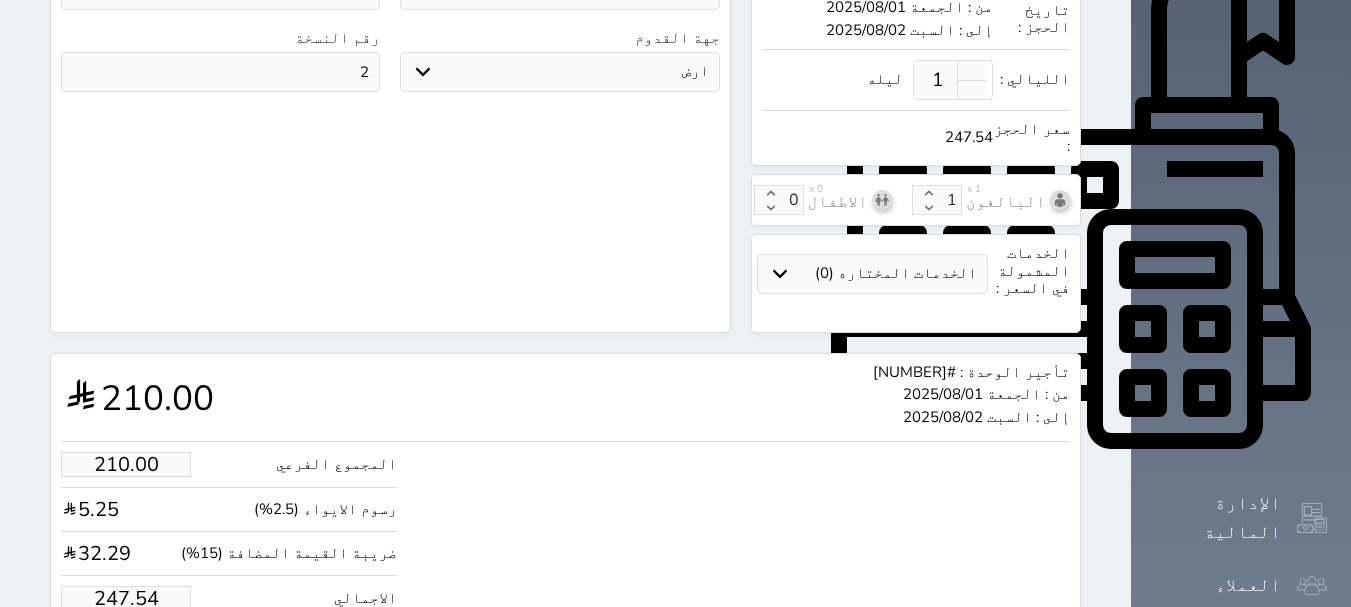 click on "حجز" at bounding box center (149, 659) 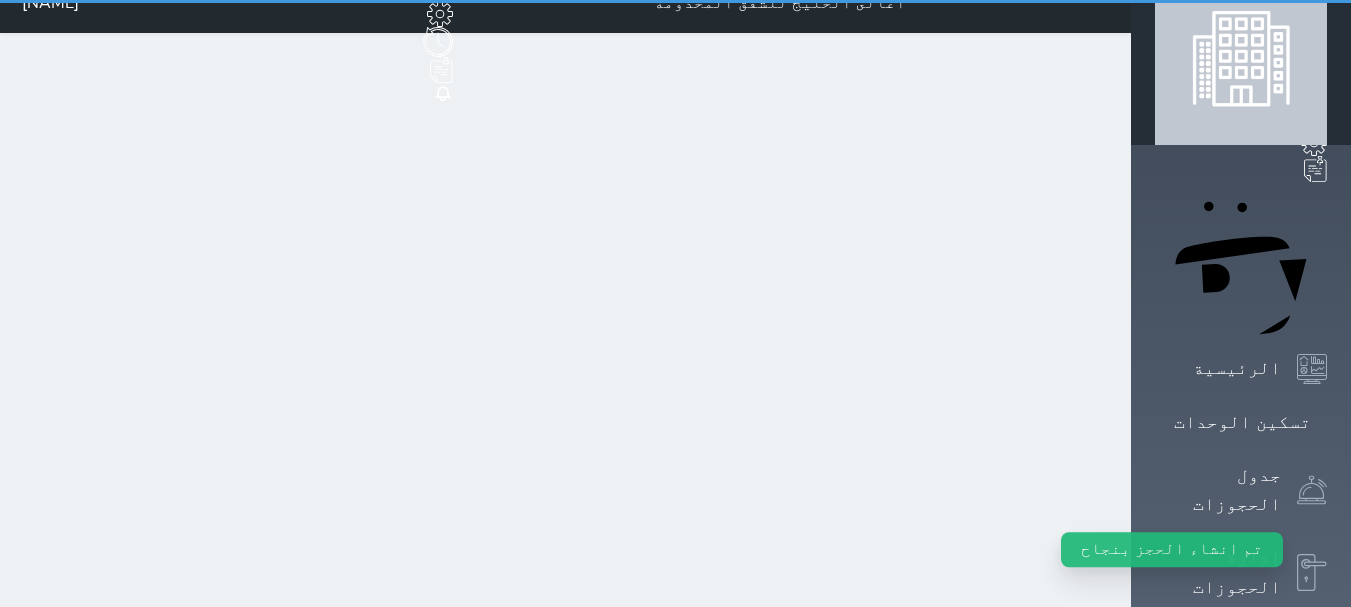 scroll, scrollTop: 0, scrollLeft: 0, axis: both 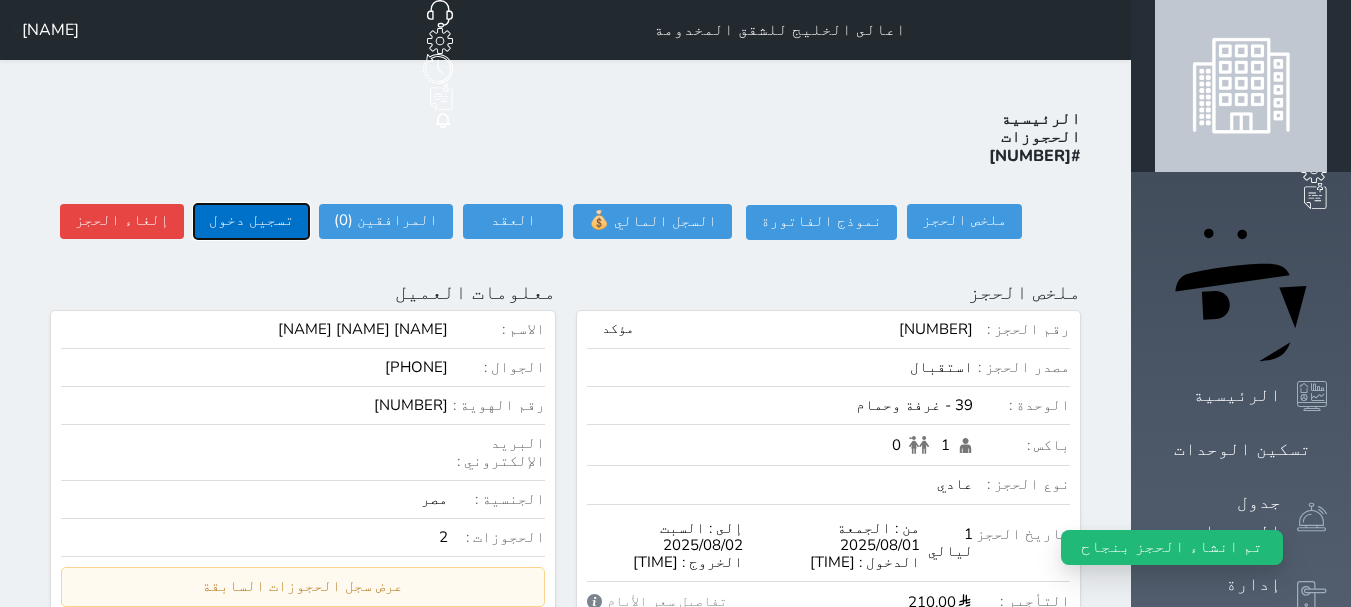 click on "تسجيل دخول" at bounding box center (251, 221) 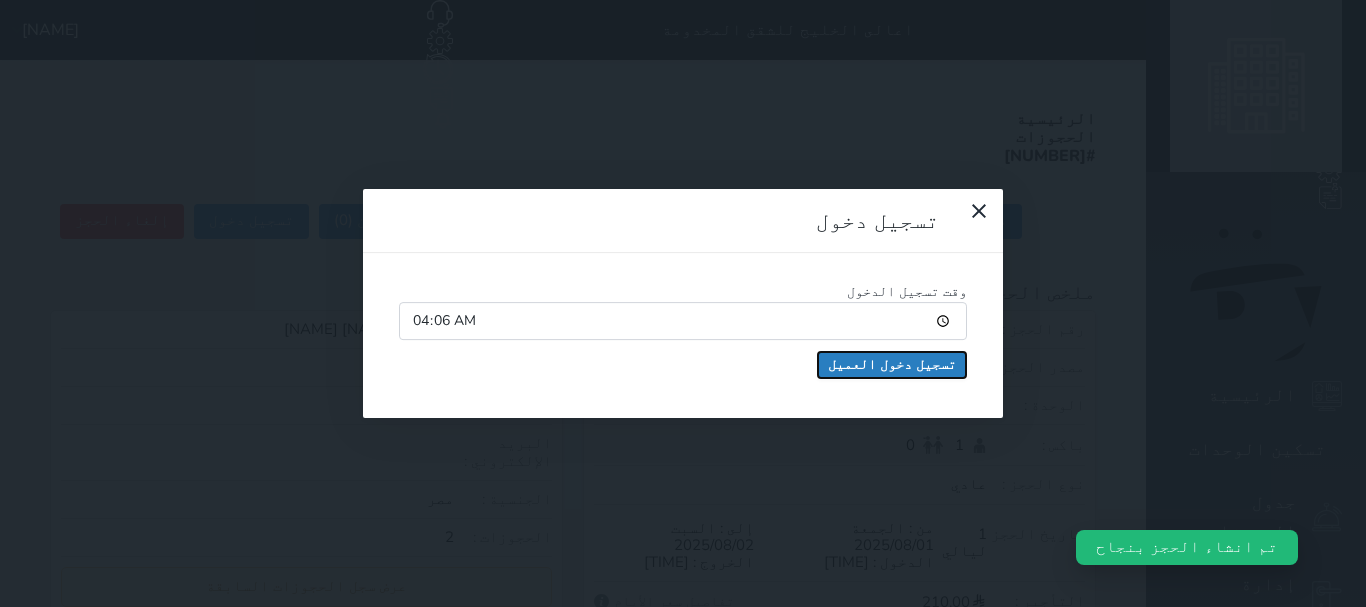 click on "تسجيل دخول العميل" at bounding box center [892, 365] 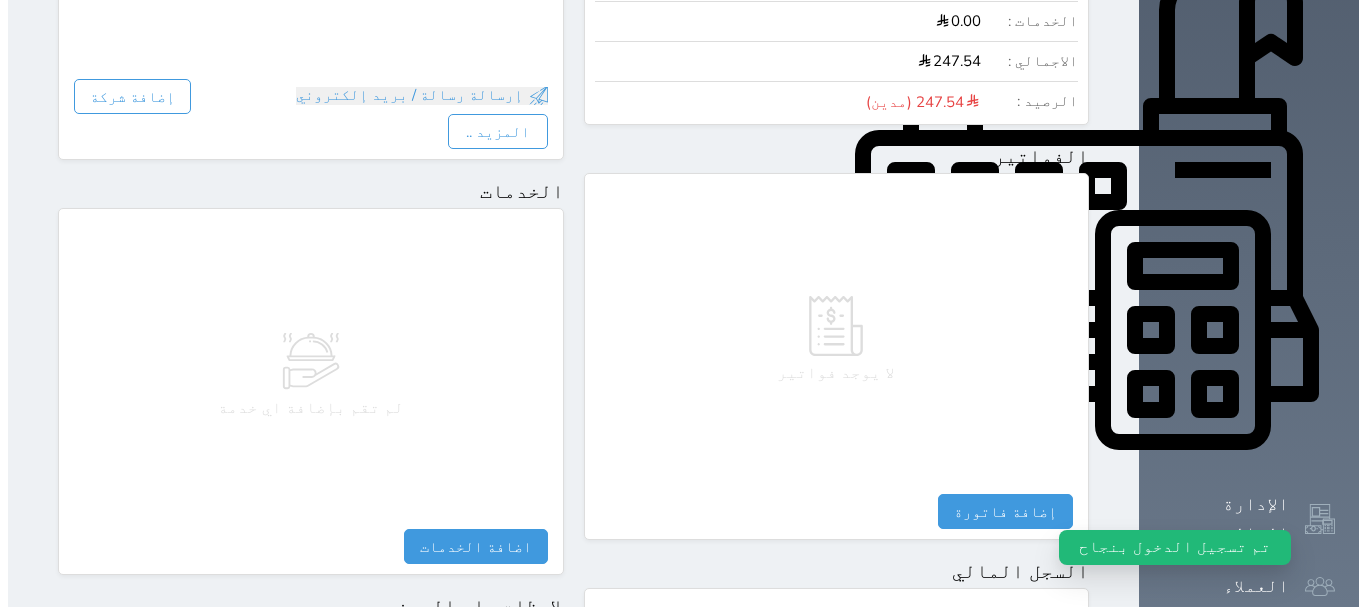 scroll, scrollTop: 700, scrollLeft: 0, axis: vertical 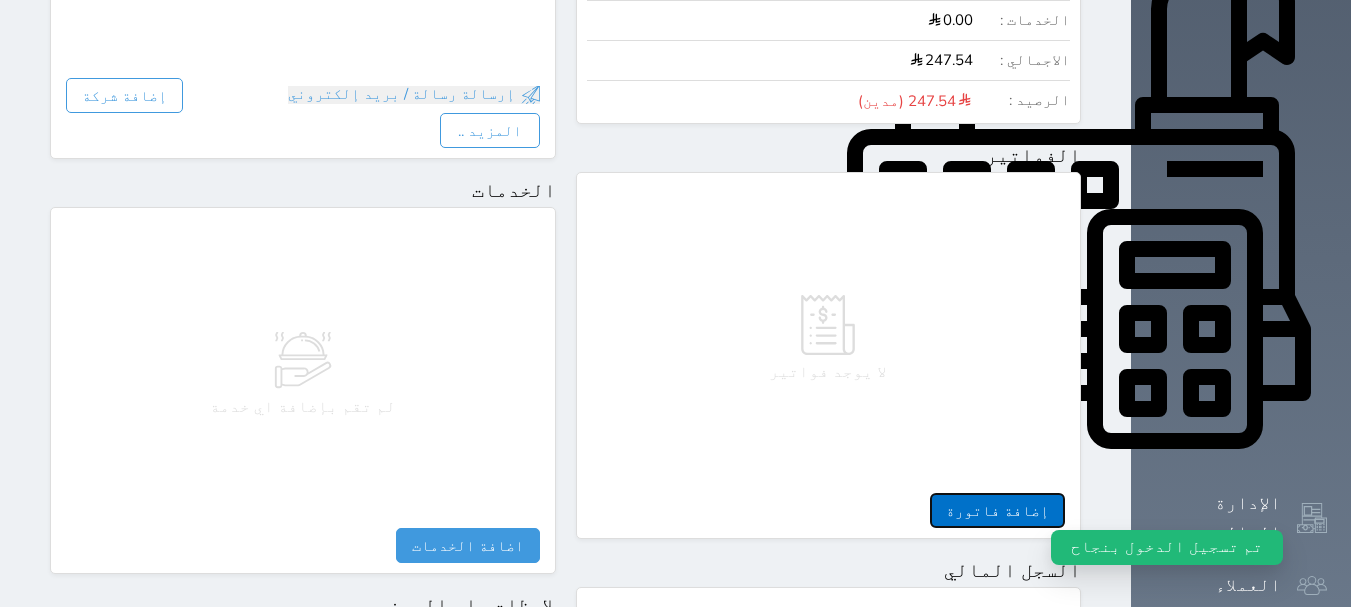click on "إضافة فاتورة" at bounding box center (997, 510) 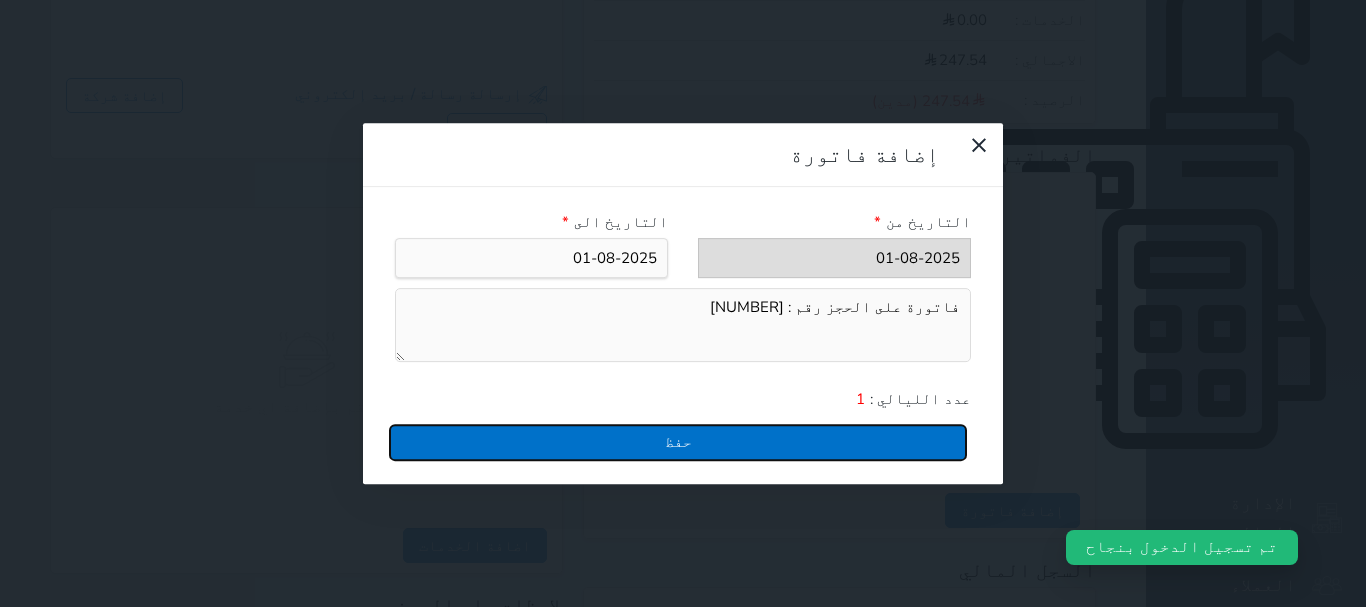 click on "حفظ" at bounding box center (678, 442) 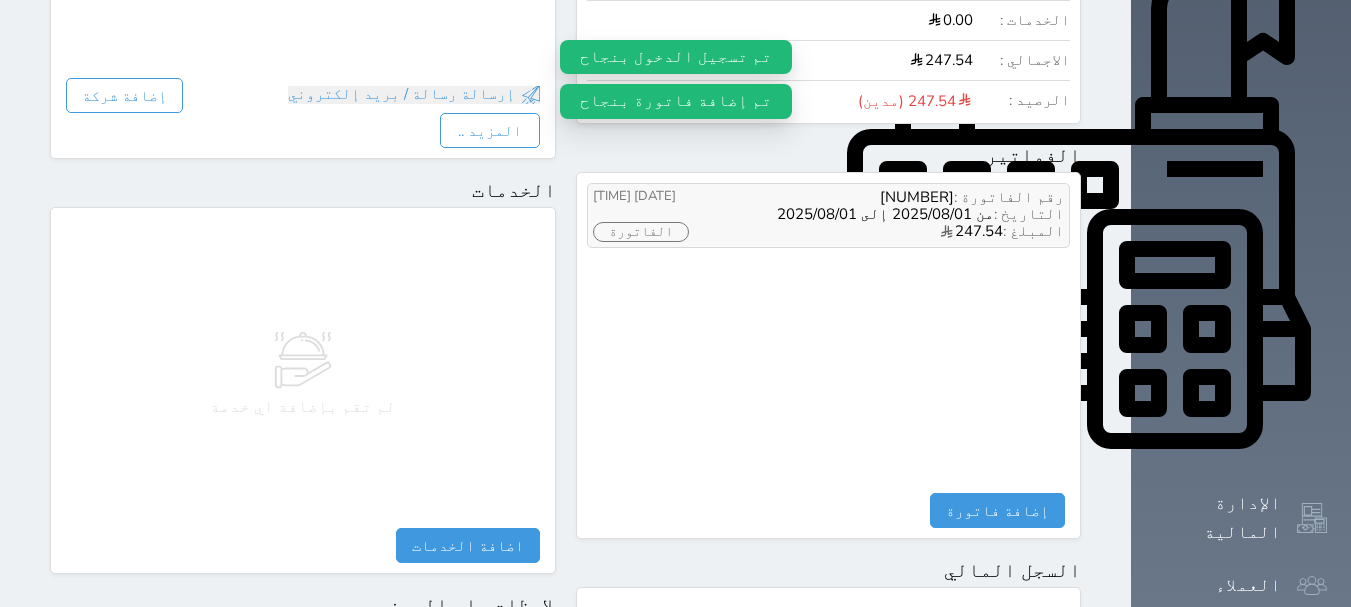 click on "الفاتورة" at bounding box center [641, 232] 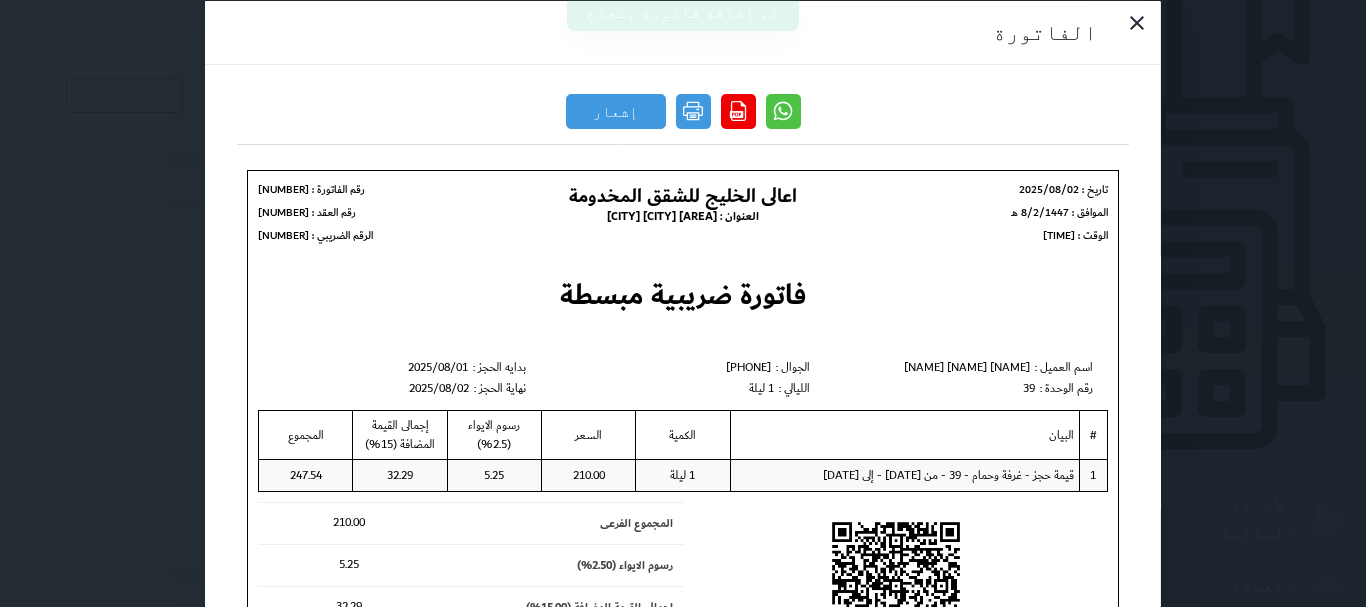 scroll, scrollTop: 0, scrollLeft: 0, axis: both 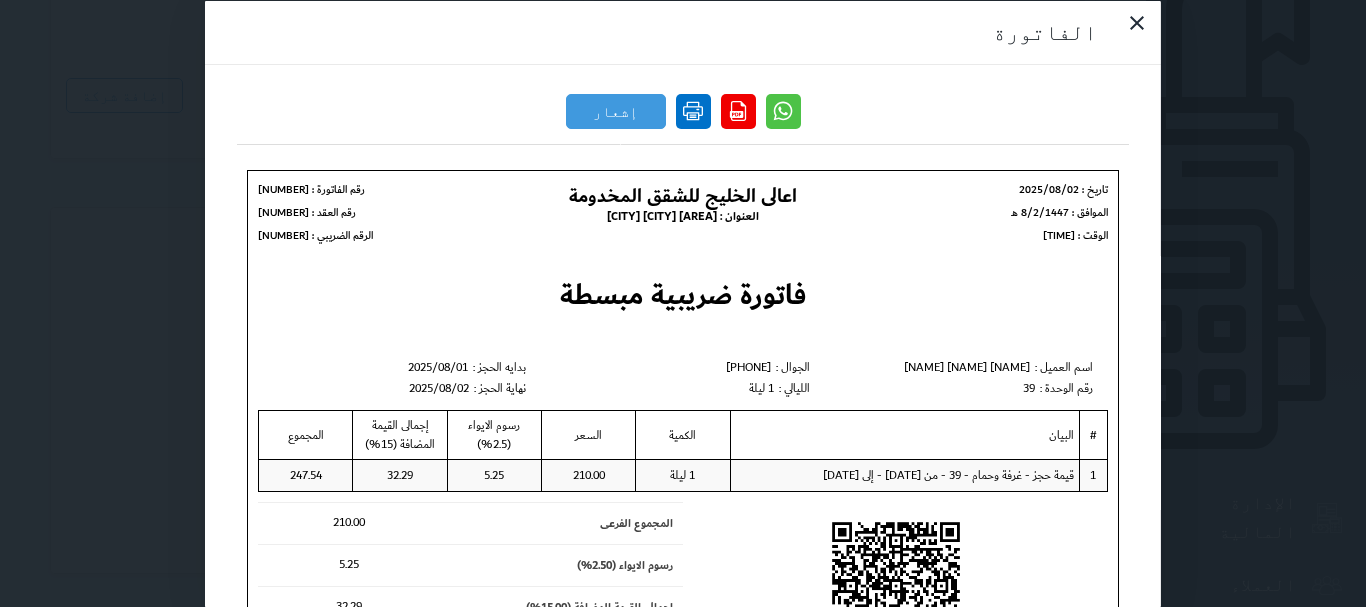 click at bounding box center (693, 110) 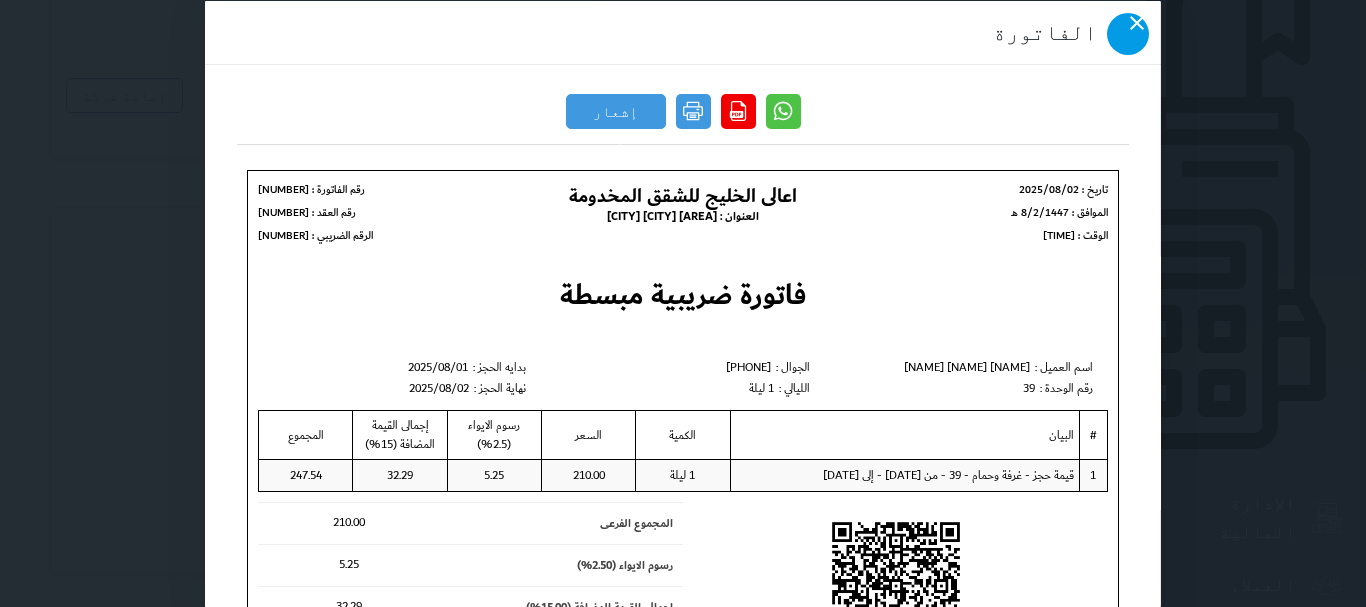 click 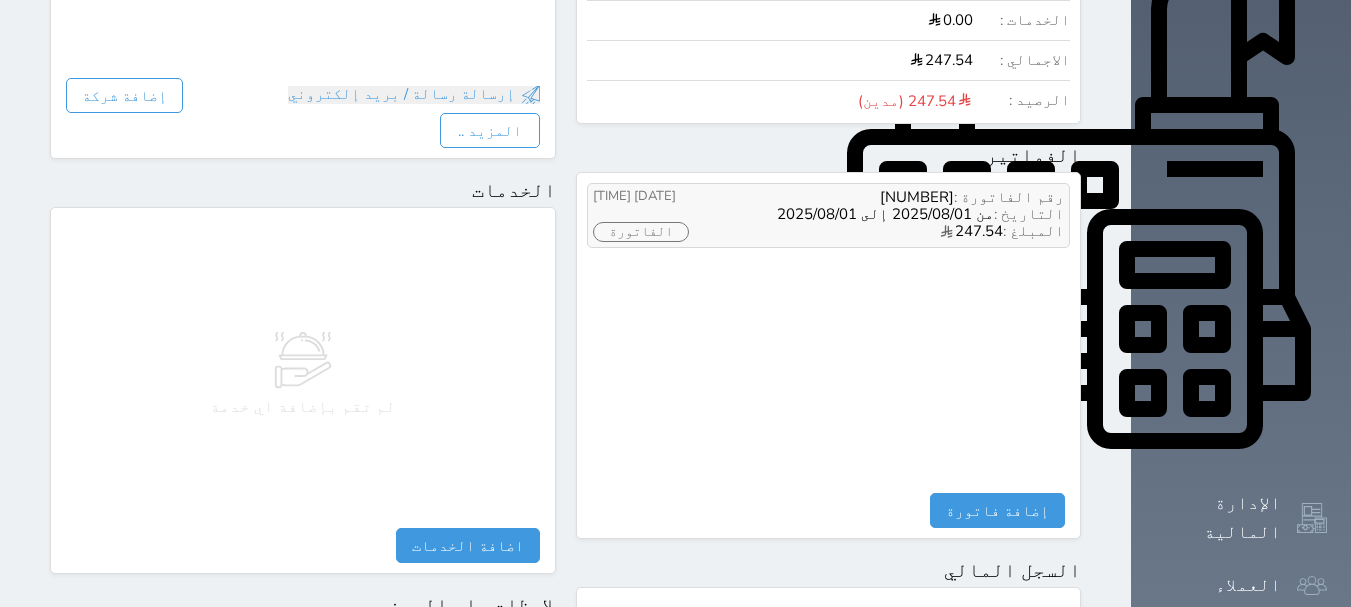 click on "الفاتورة" at bounding box center [641, 232] 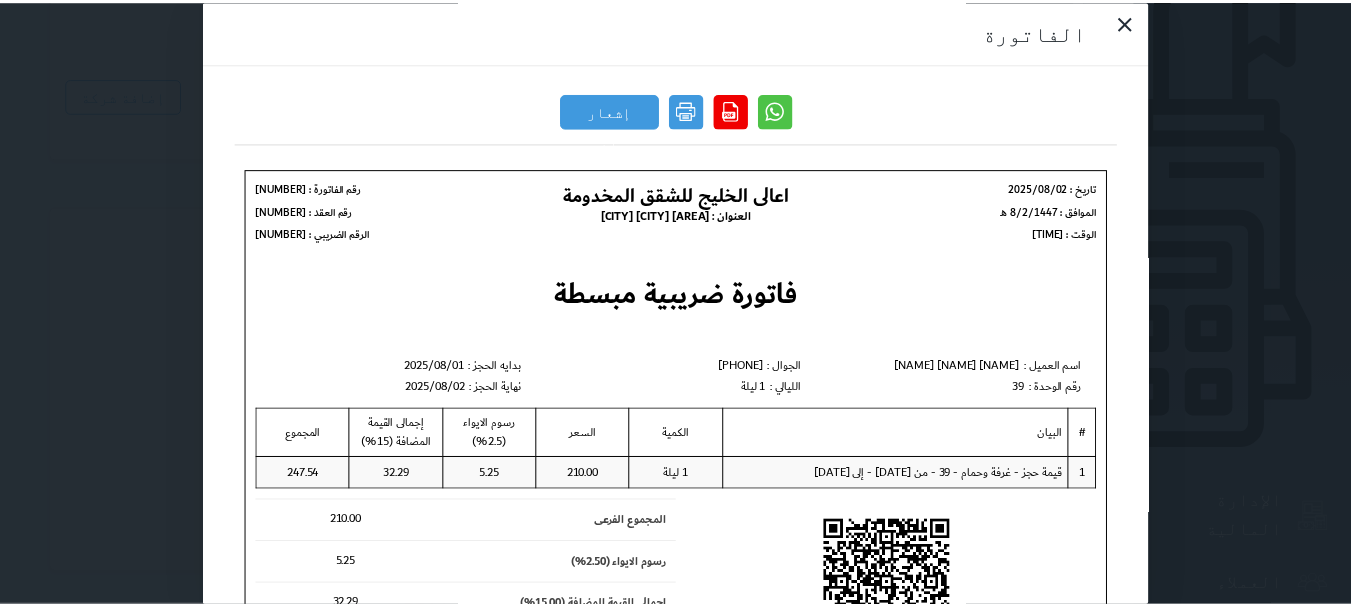 scroll, scrollTop: 0, scrollLeft: 0, axis: both 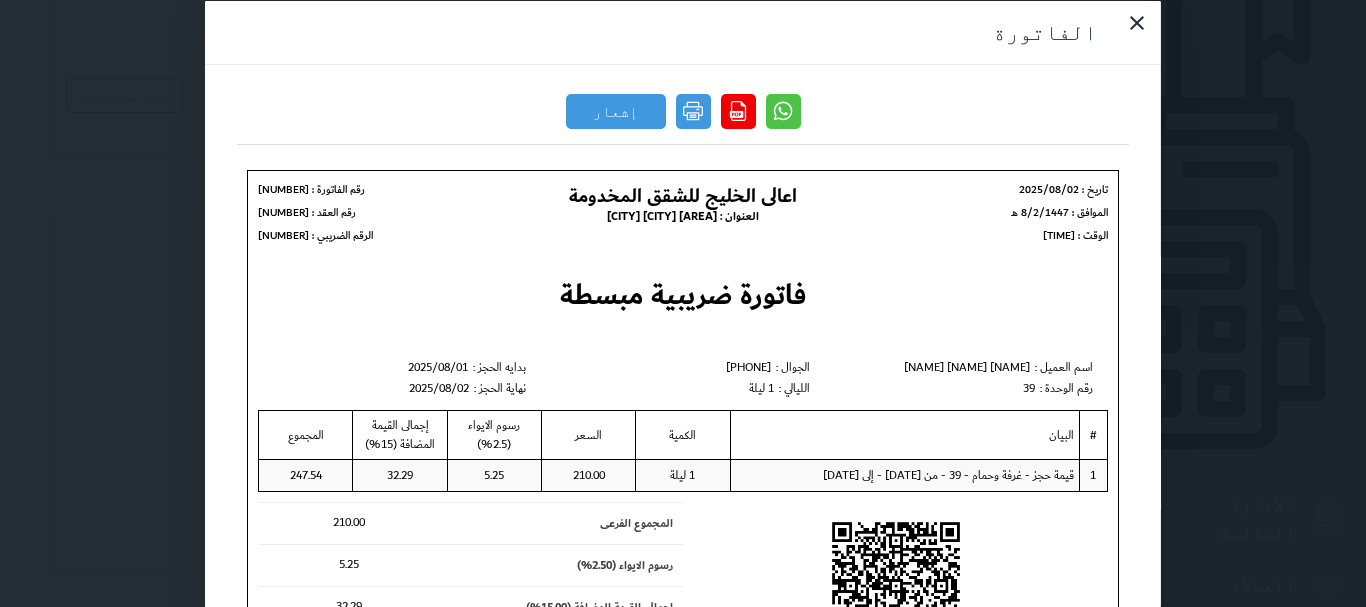 drag, startPoint x: 254, startPoint y: 46, endPoint x: 675, endPoint y: 62, distance: 421.30392 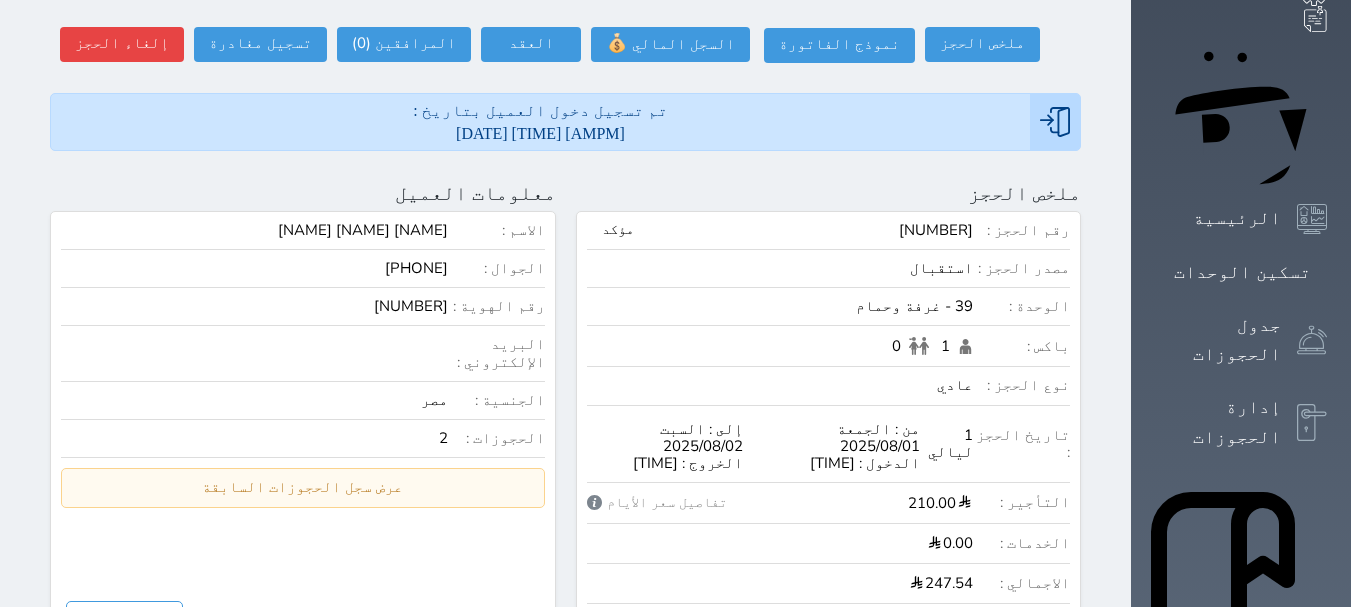 scroll, scrollTop: 100, scrollLeft: 0, axis: vertical 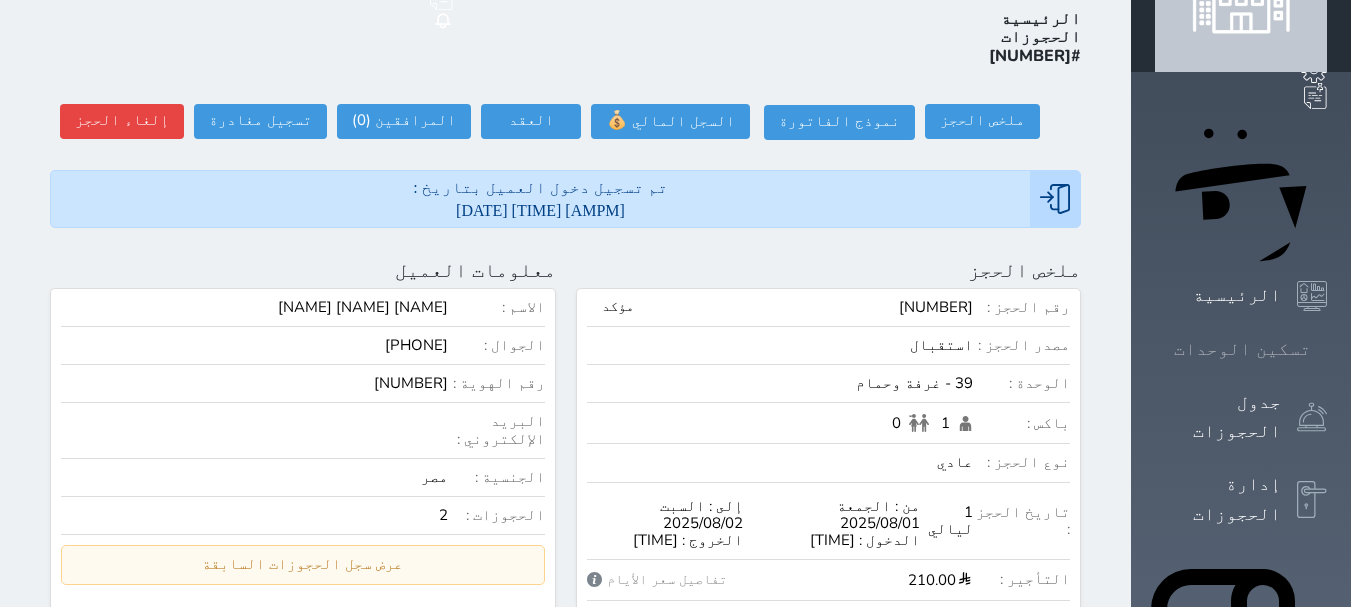 click 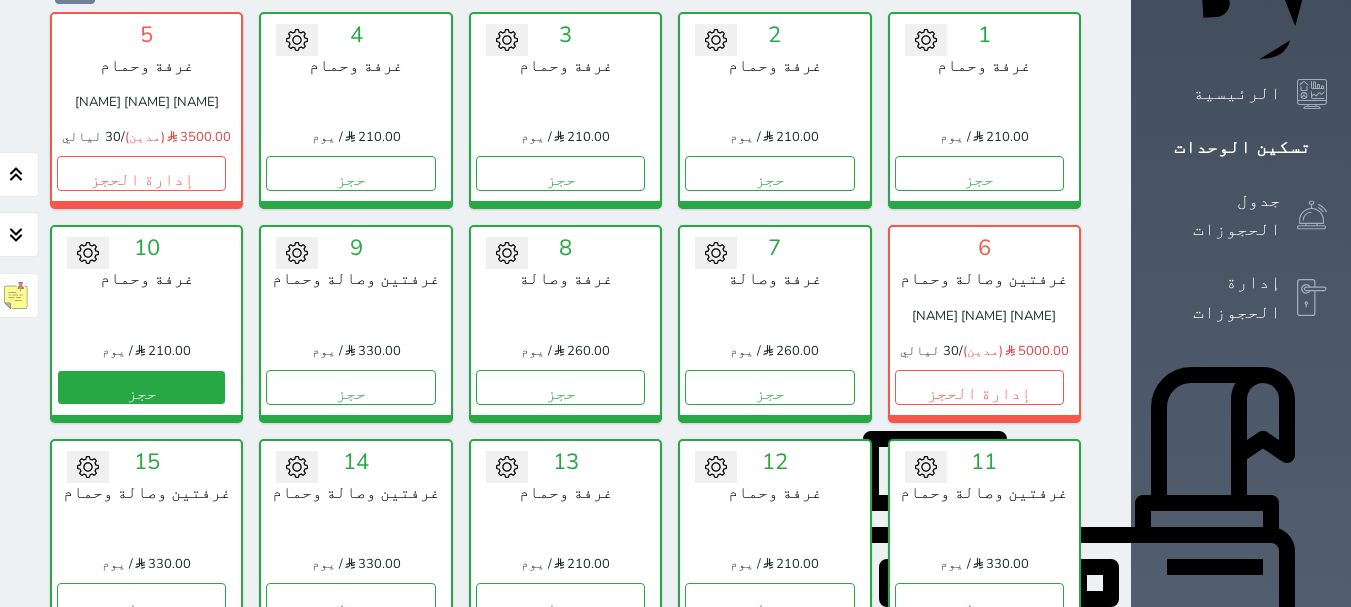 scroll, scrollTop: 0, scrollLeft: 0, axis: both 